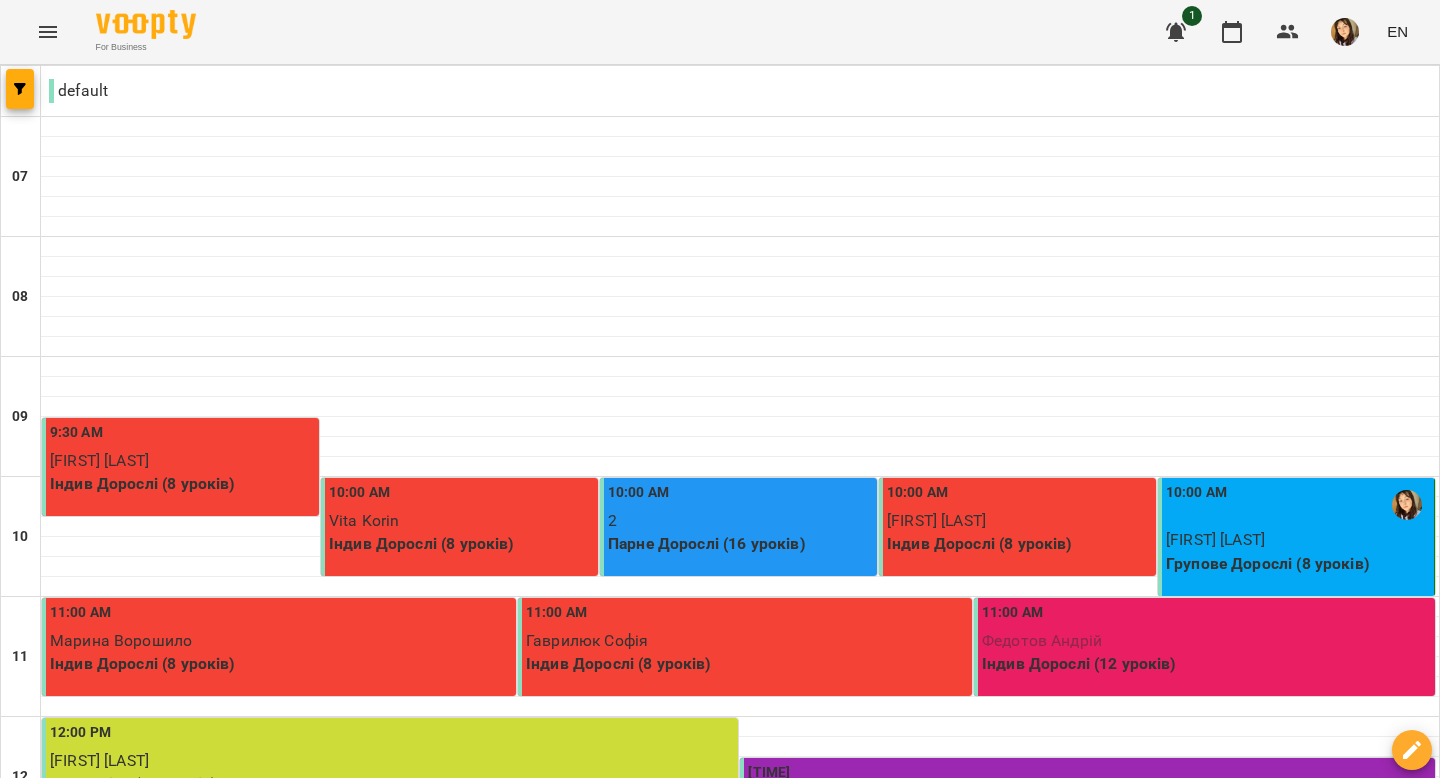 scroll, scrollTop: 0, scrollLeft: 0, axis: both 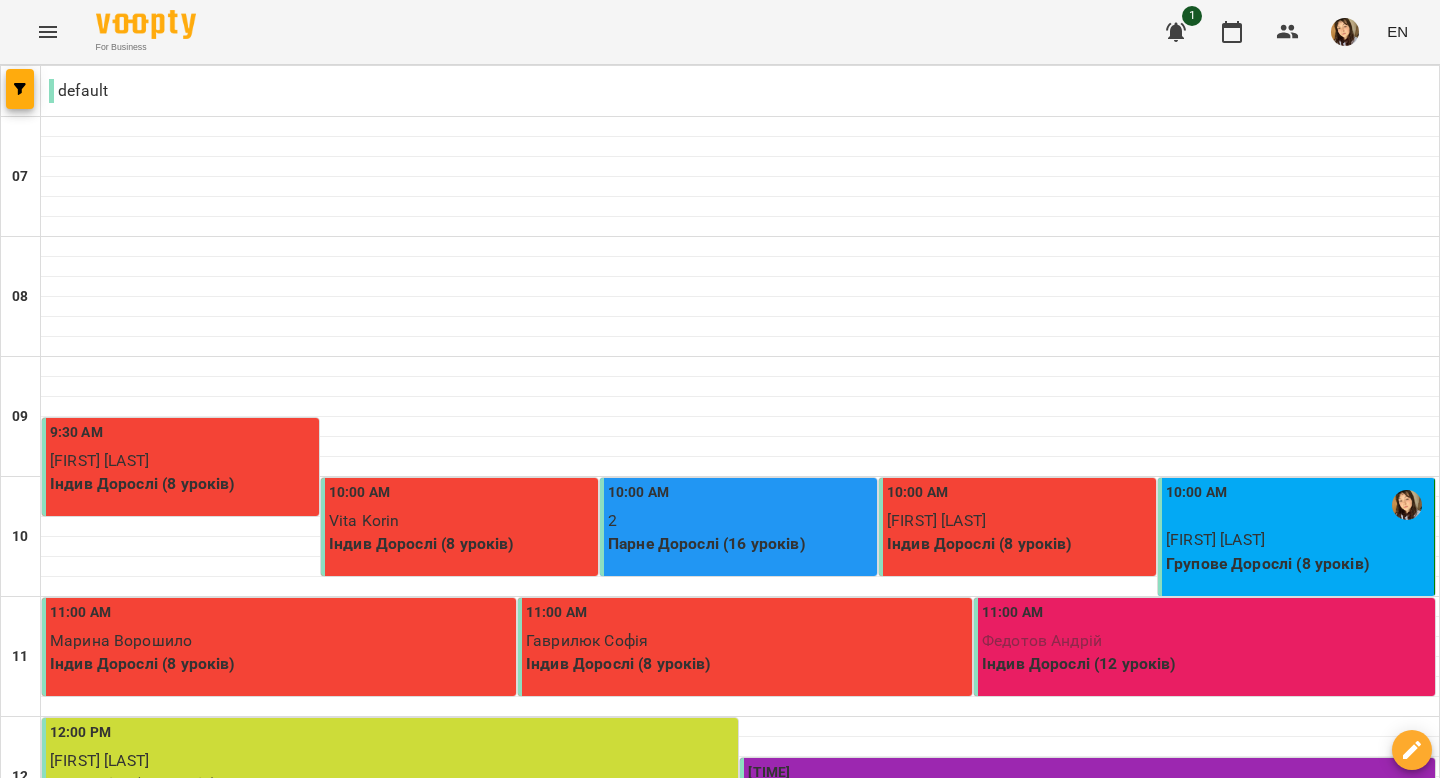 click at bounding box center [1345, 32] 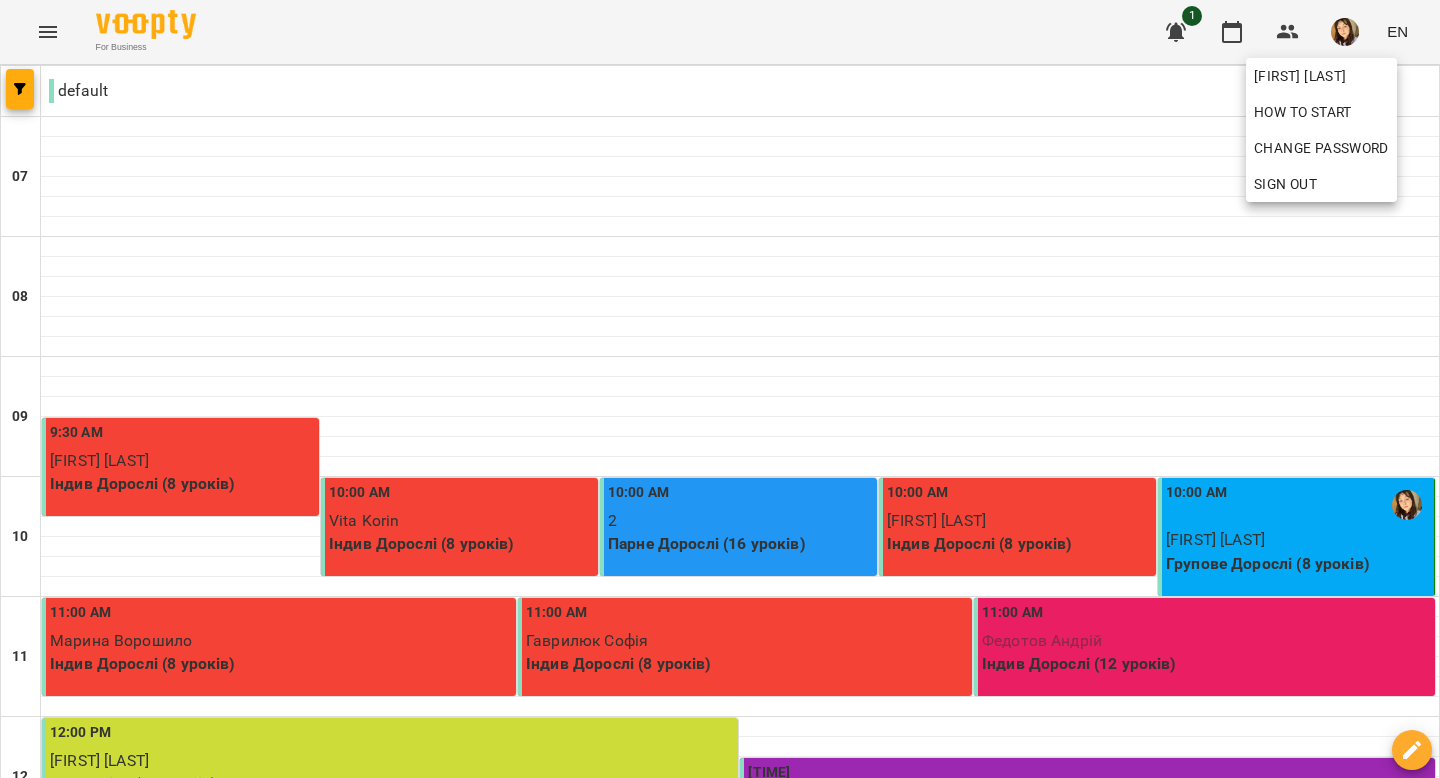 click at bounding box center (720, 389) 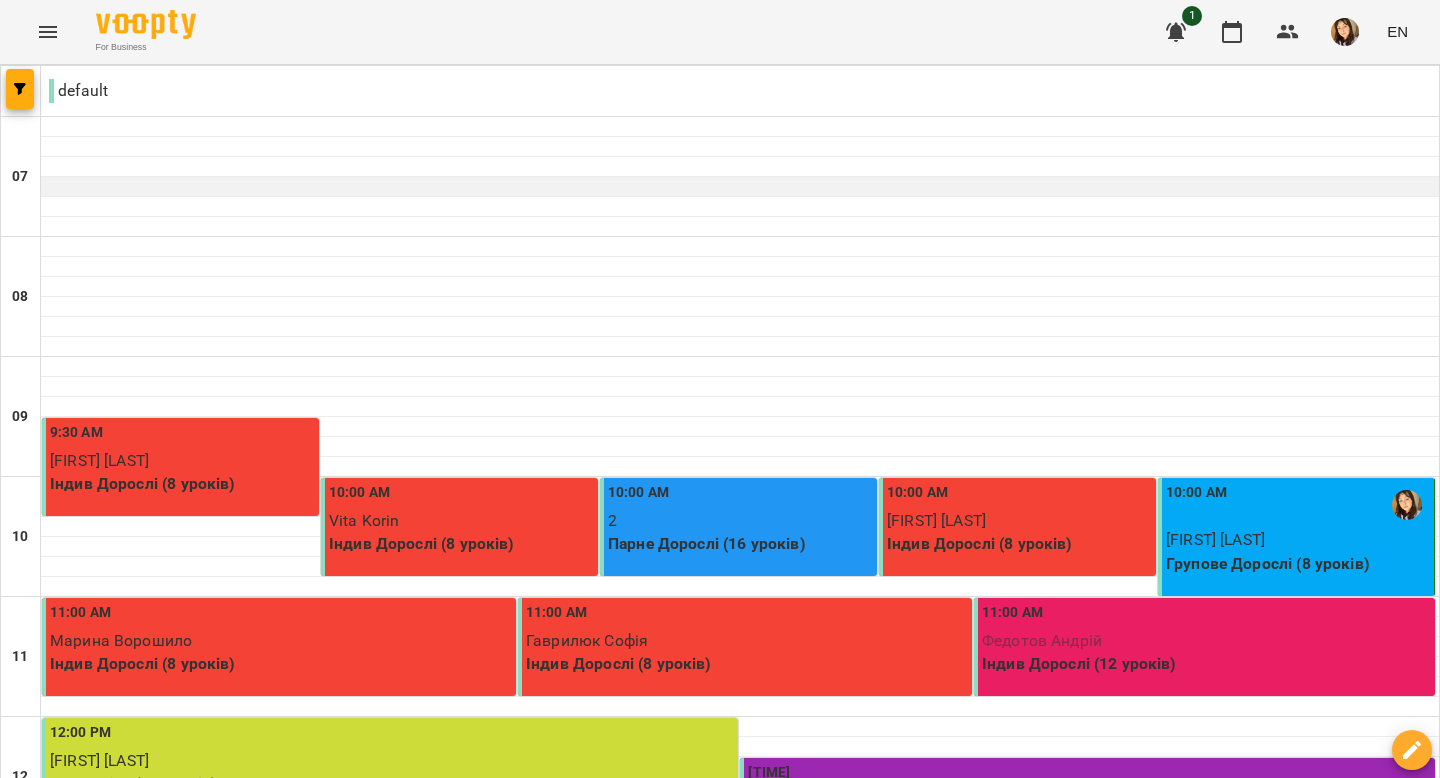 scroll, scrollTop: 0, scrollLeft: 0, axis: both 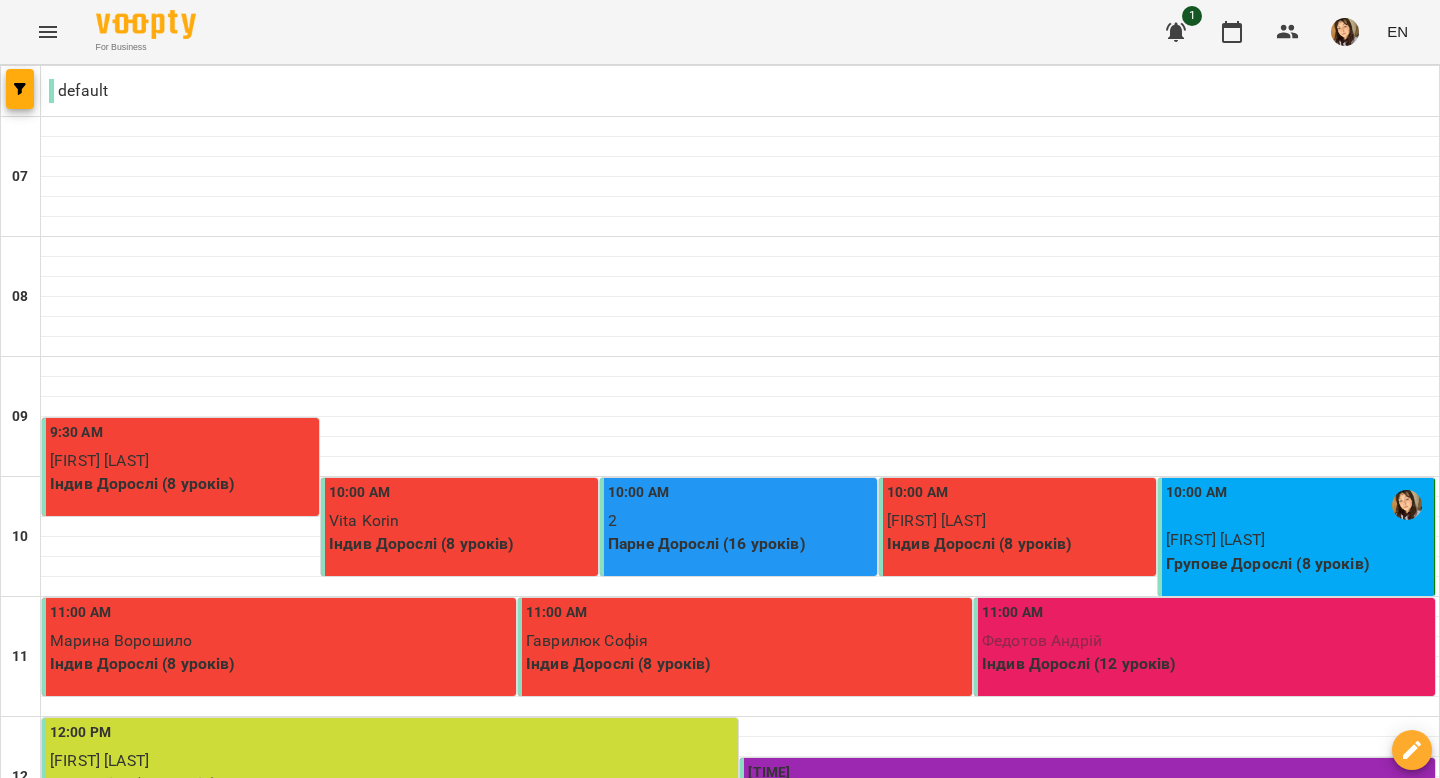 click at bounding box center [819, 2128] 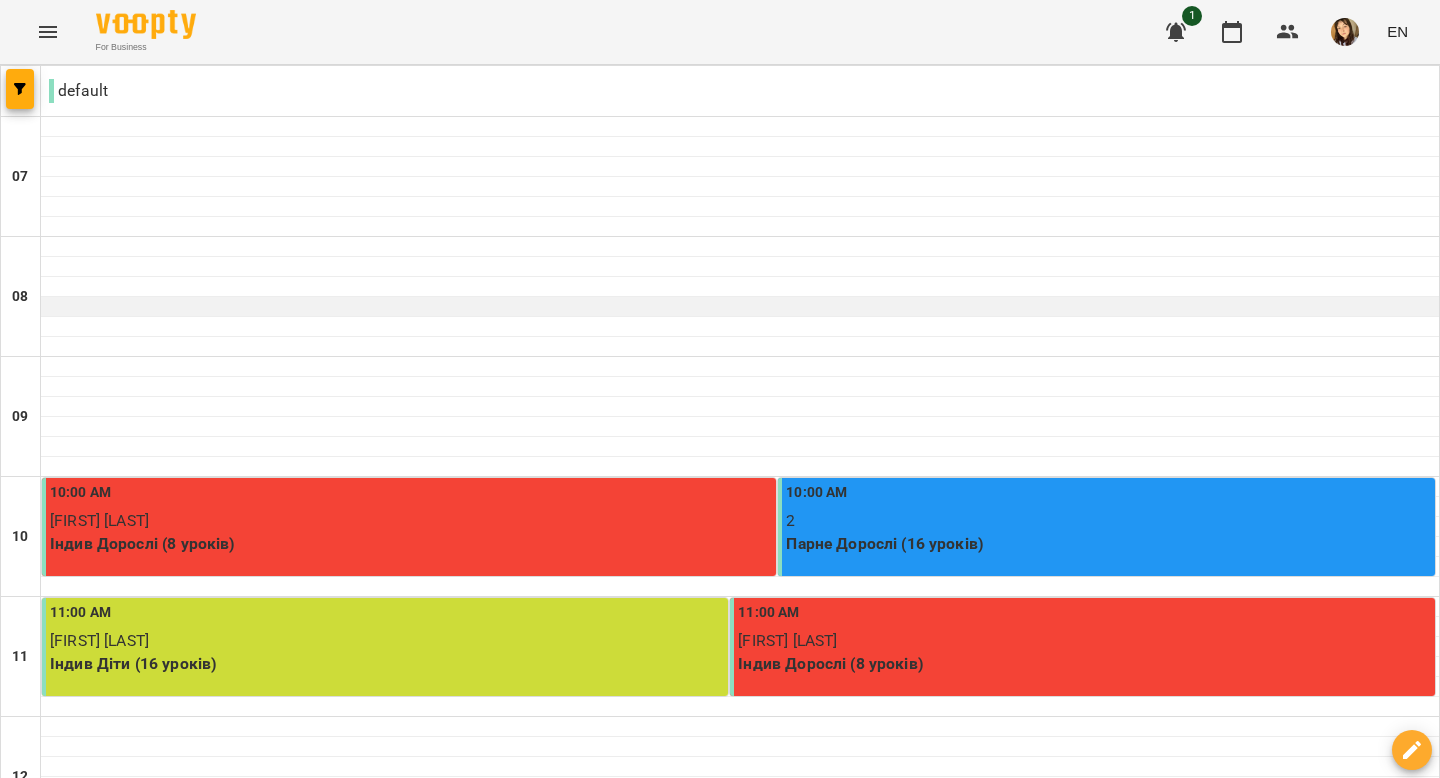 scroll, scrollTop: 452, scrollLeft: 0, axis: vertical 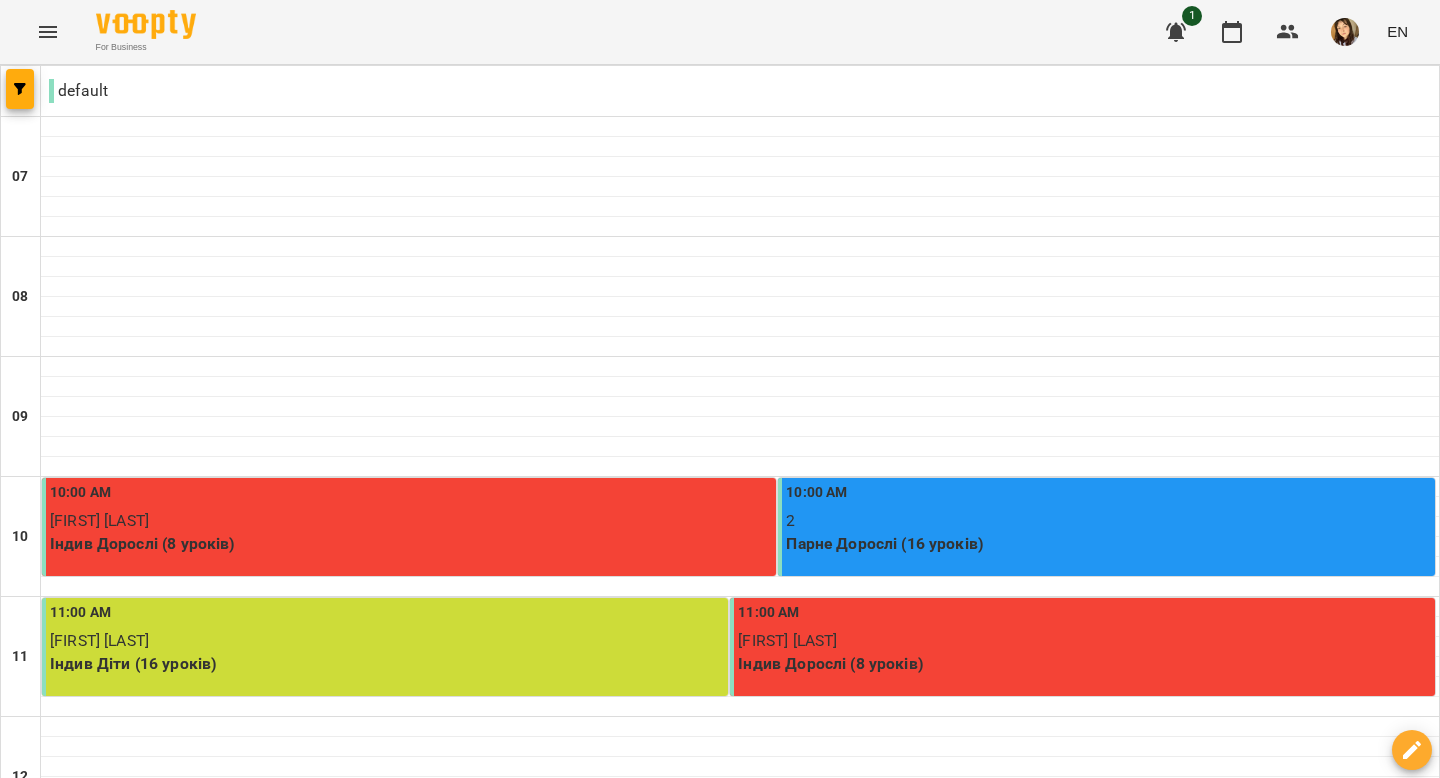click on "Tue" at bounding box center (413, 2063) 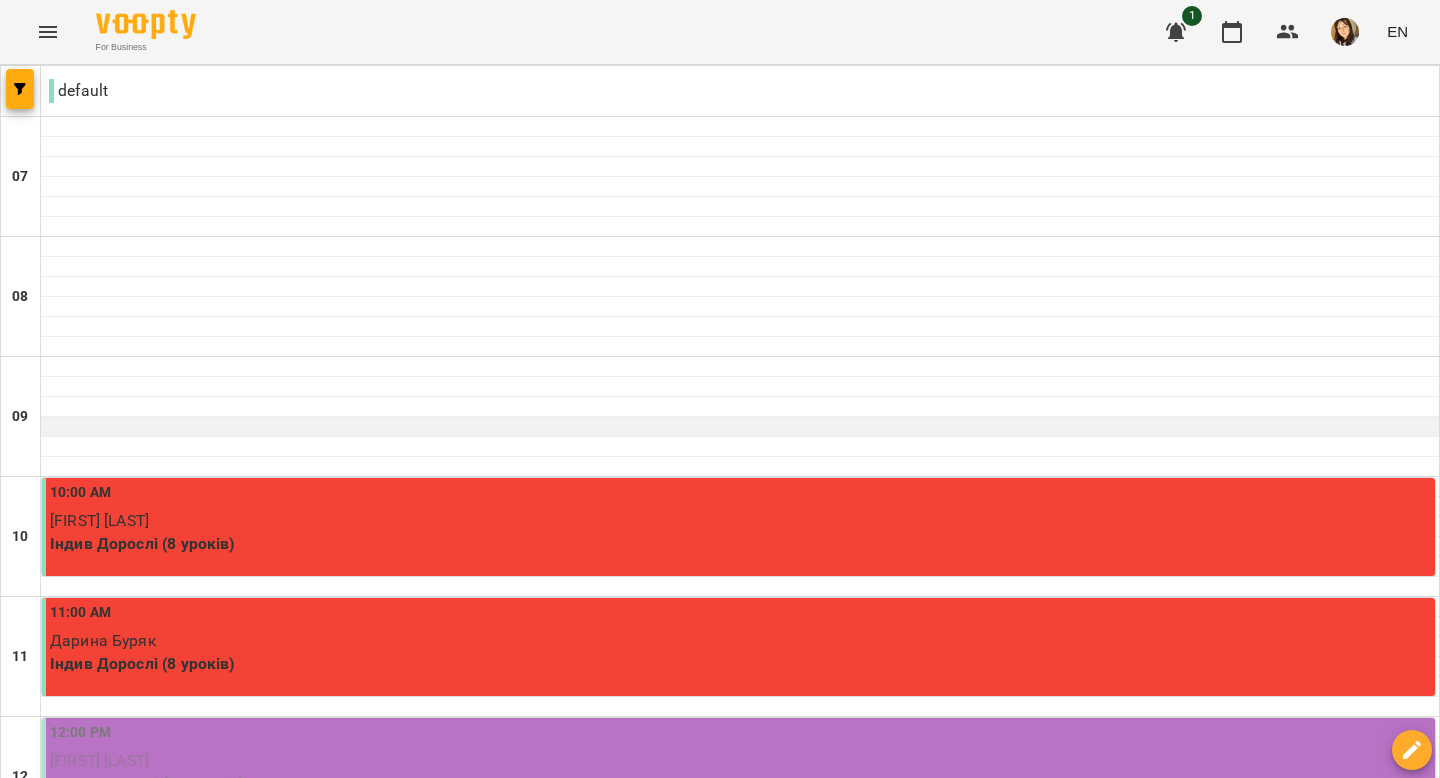 scroll, scrollTop: 227, scrollLeft: 0, axis: vertical 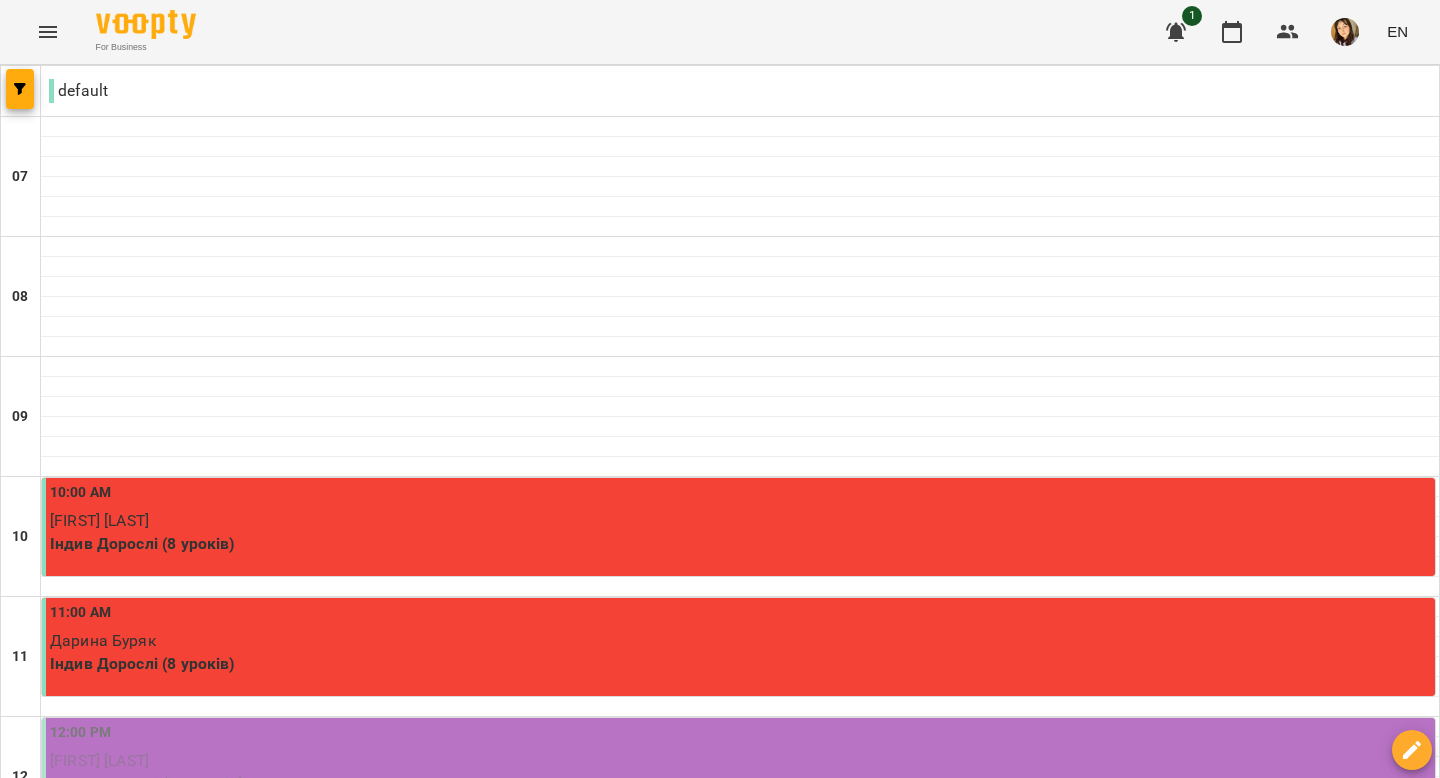 click on "10:00 AM" at bounding box center [740, 495] 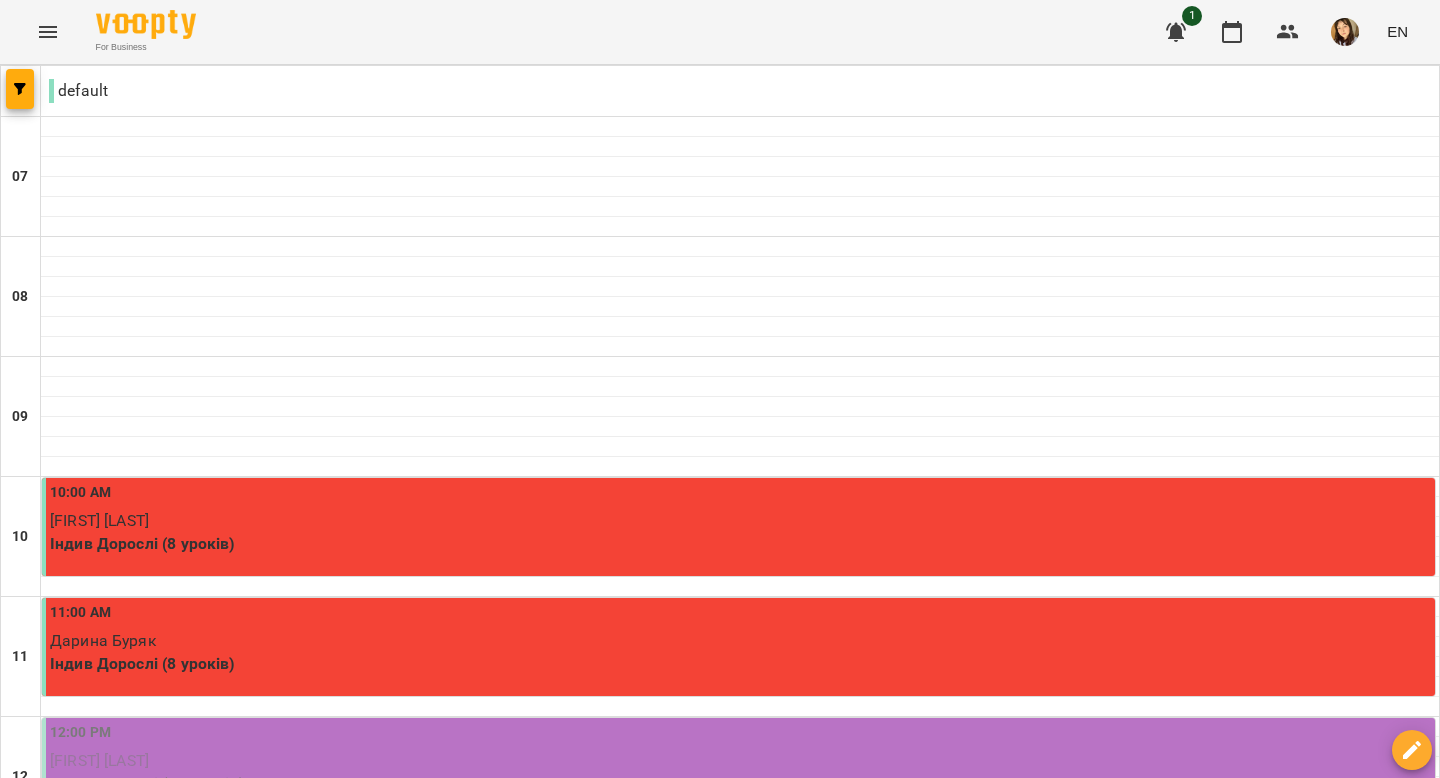 scroll, scrollTop: 498, scrollLeft: 0, axis: vertical 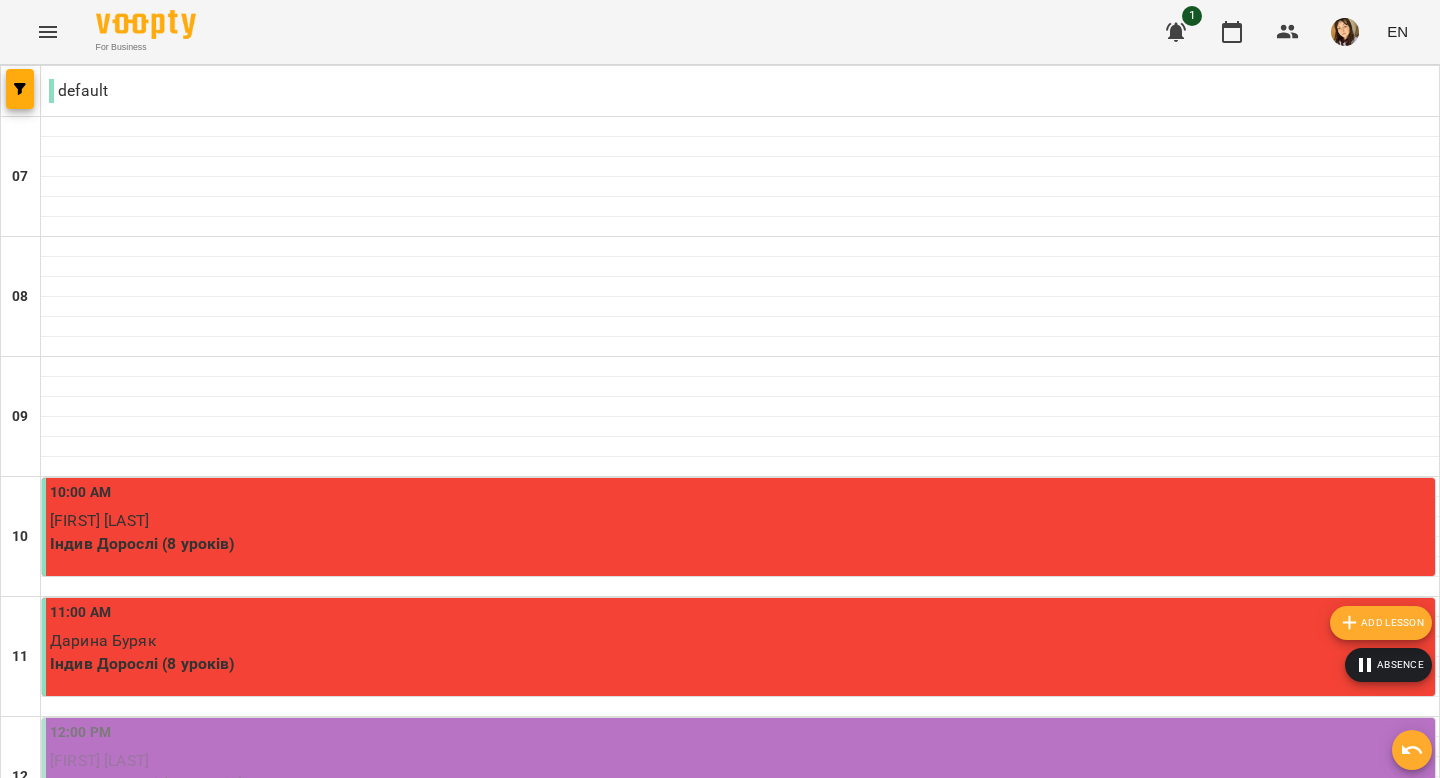 click on "Add lesson" at bounding box center (1381, 623) 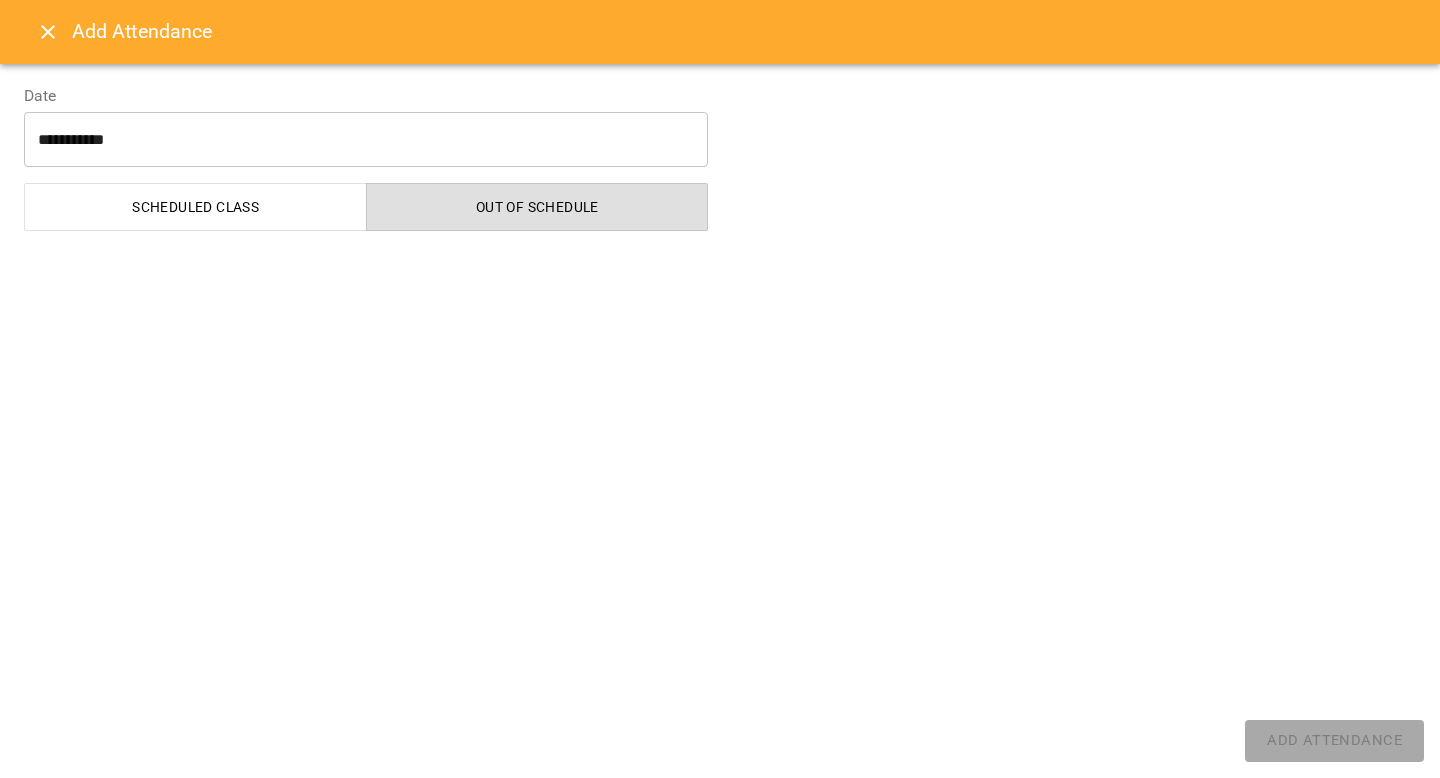 select on "**********" 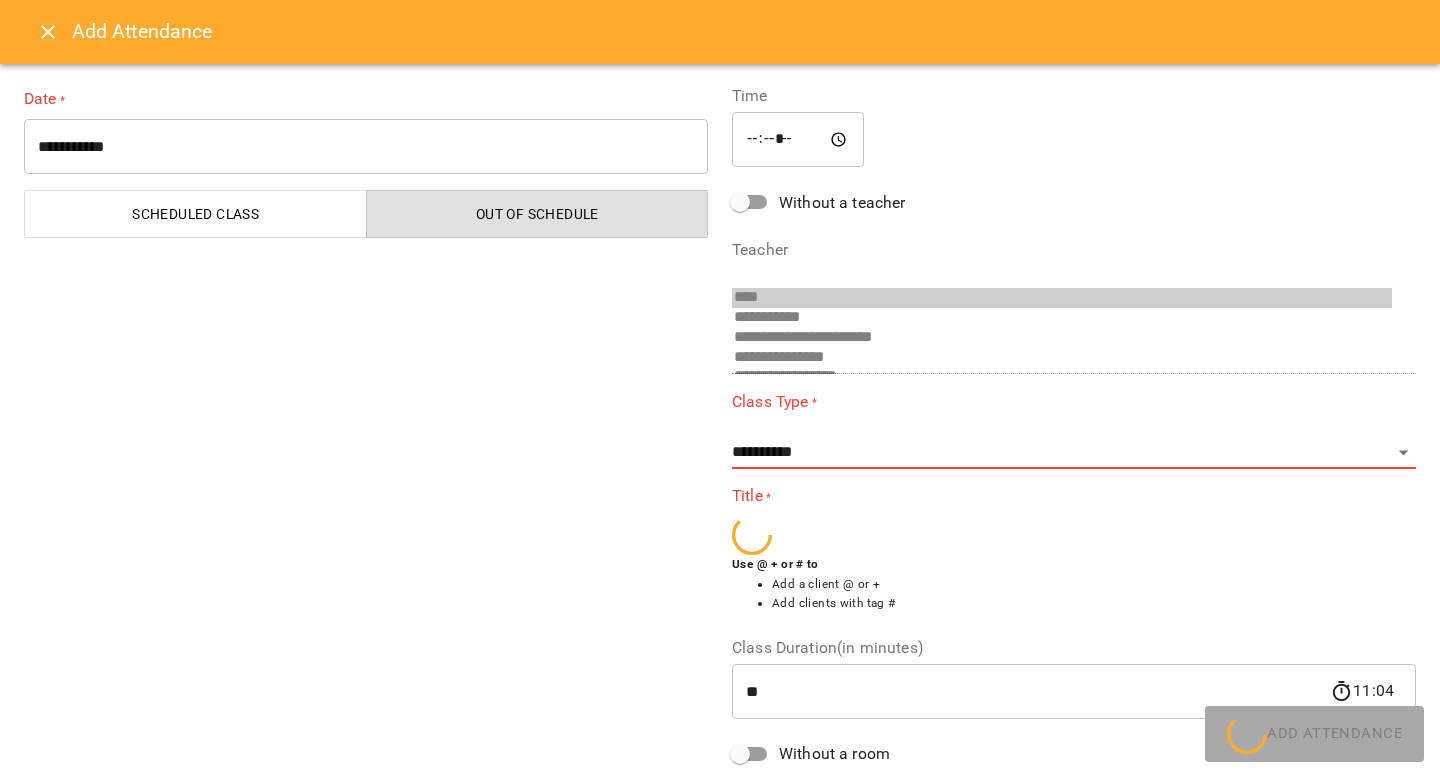 scroll, scrollTop: 92, scrollLeft: 0, axis: vertical 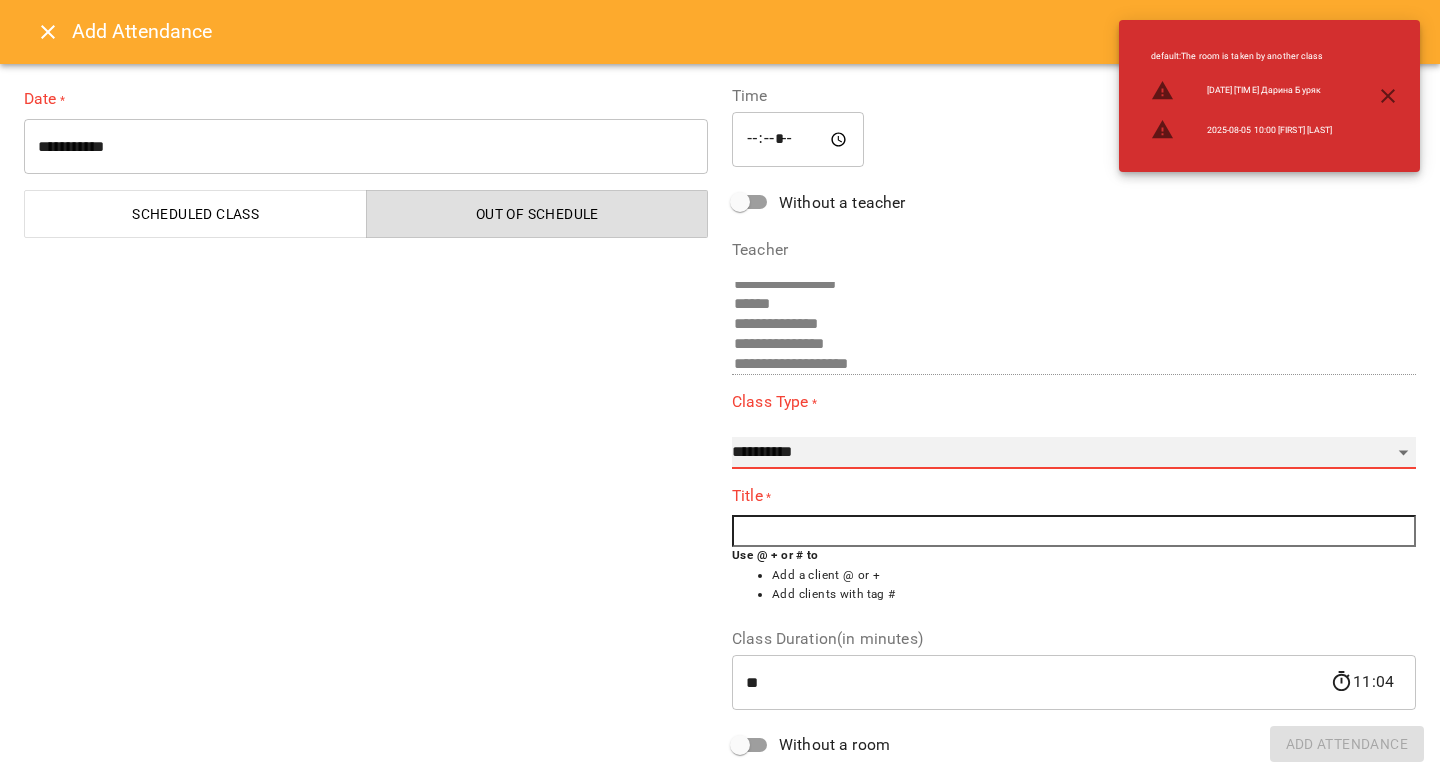 click on "**********" at bounding box center (1074, 453) 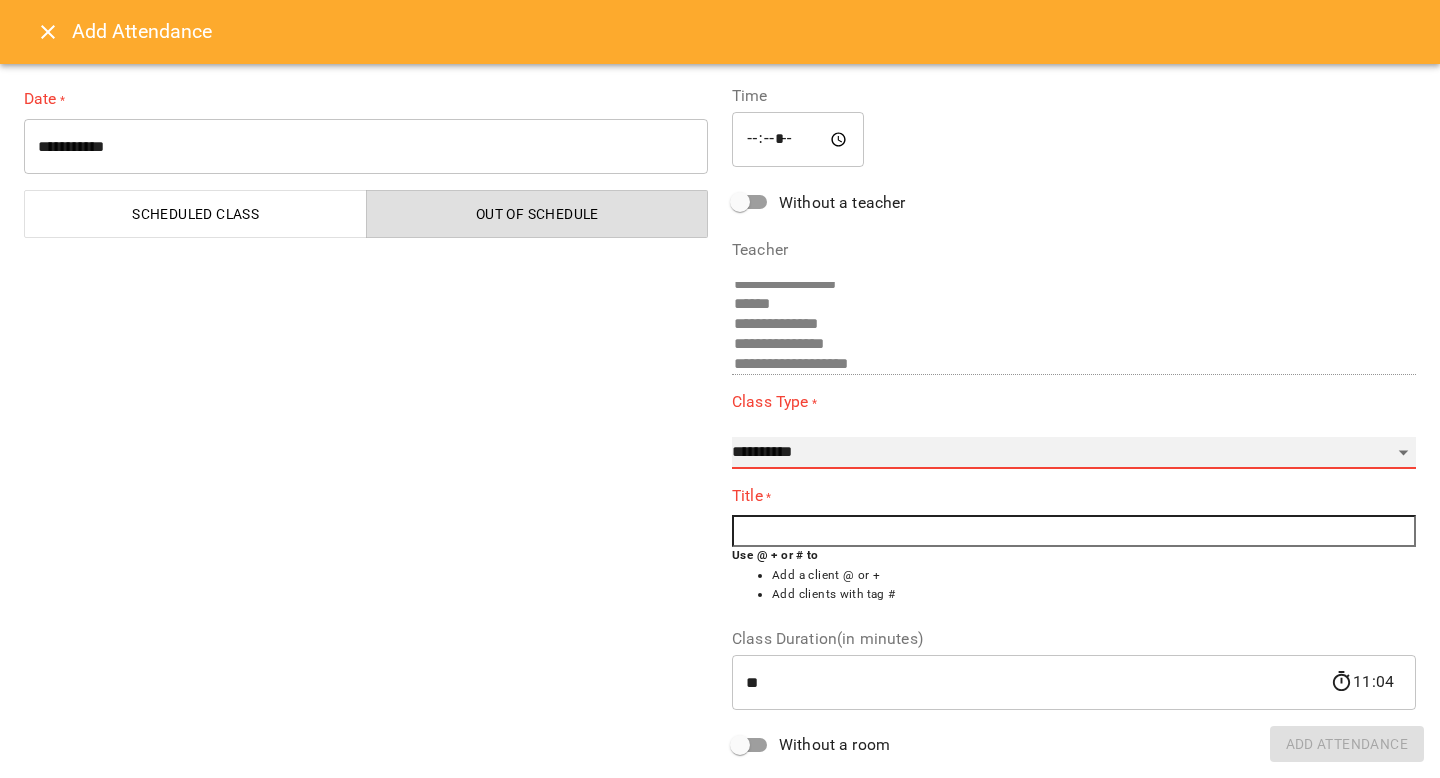 select on "**********" 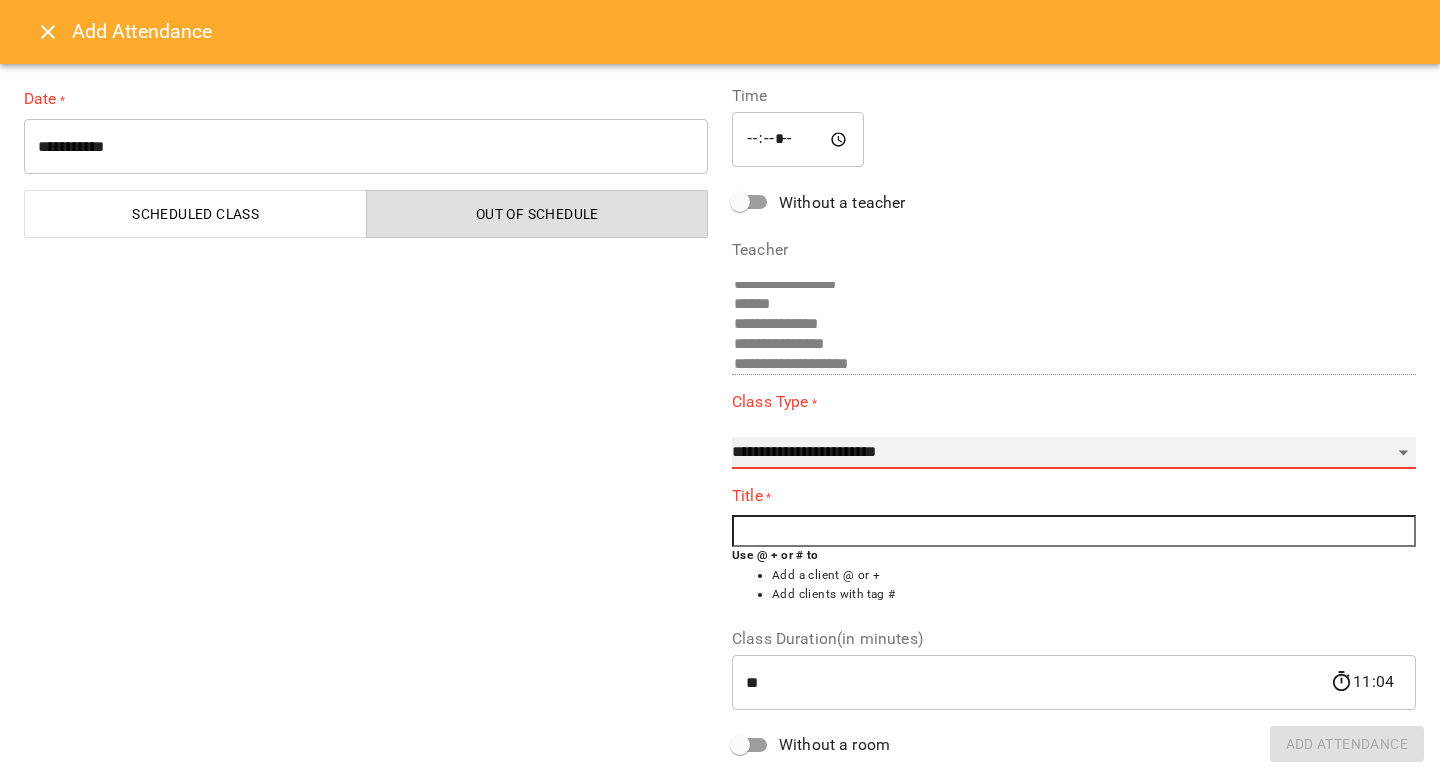 type on "**" 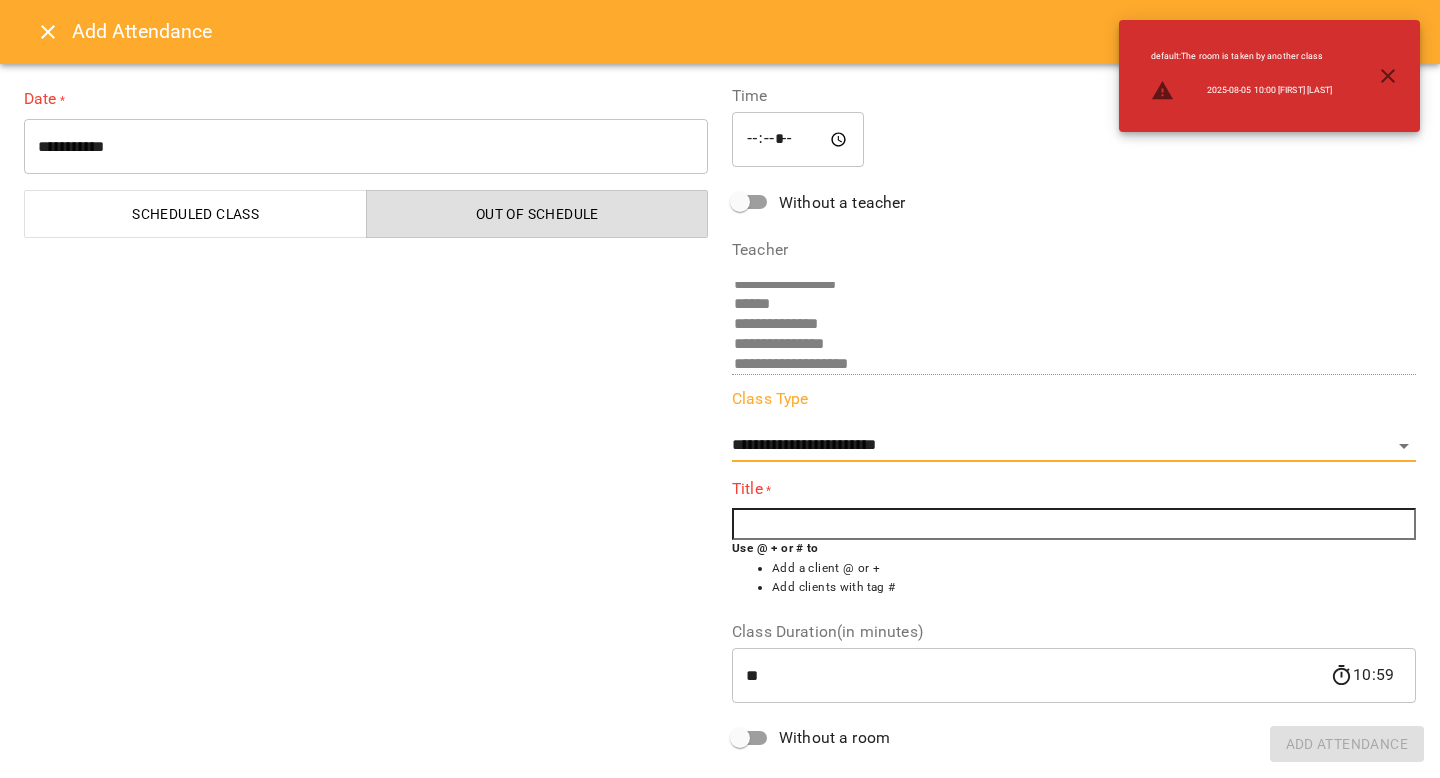 click at bounding box center (1074, 524) 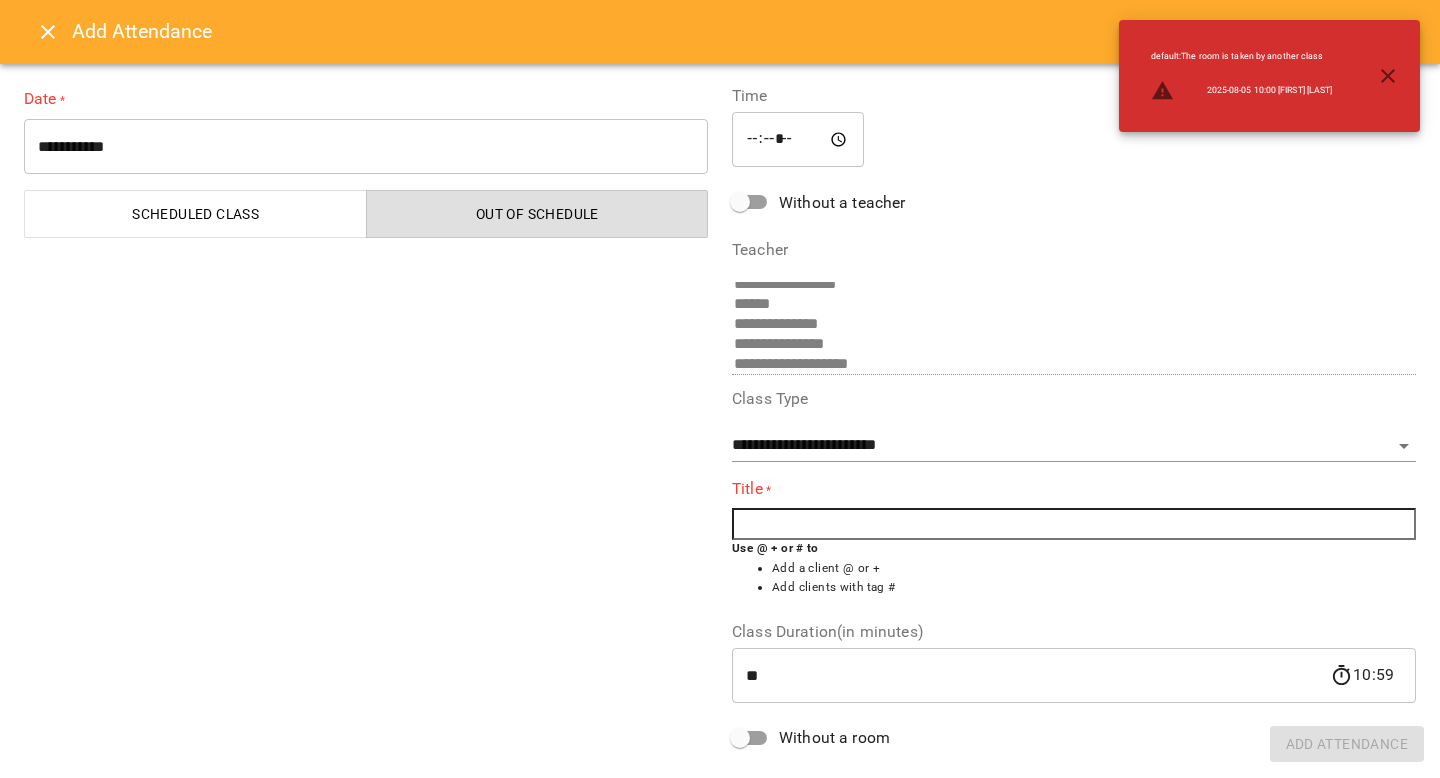 type on "*" 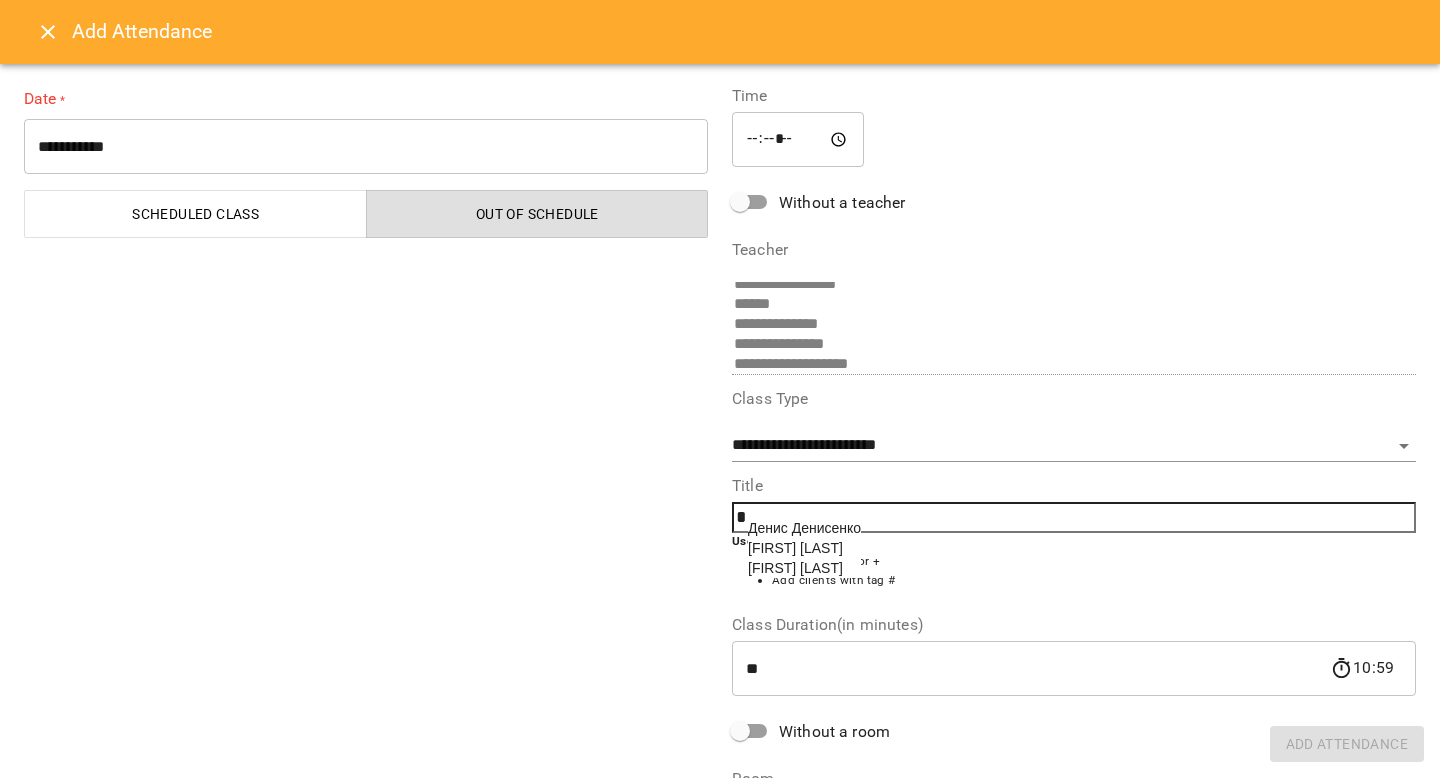 click on "[FIRST] [LAST]" at bounding box center [795, 548] 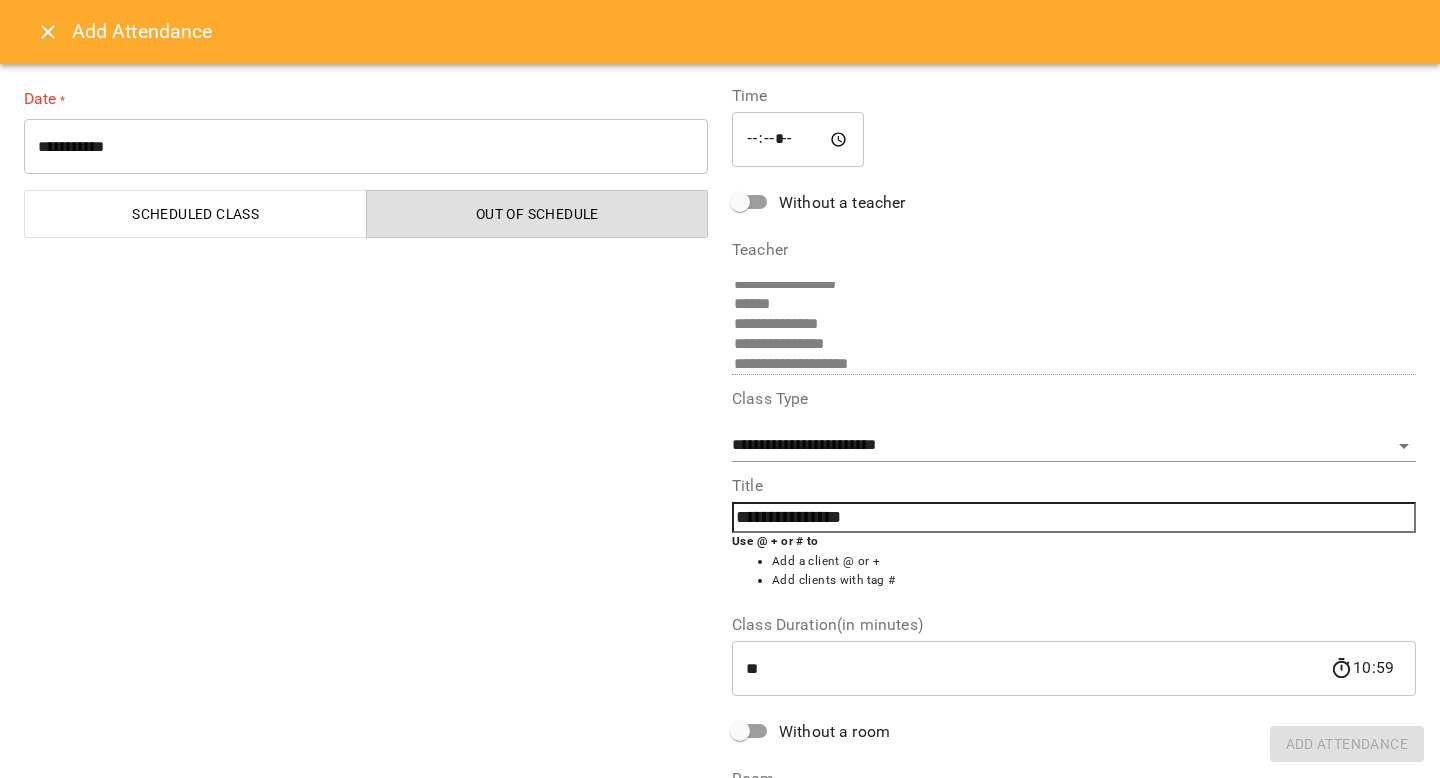 scroll, scrollTop: 19, scrollLeft: 0, axis: vertical 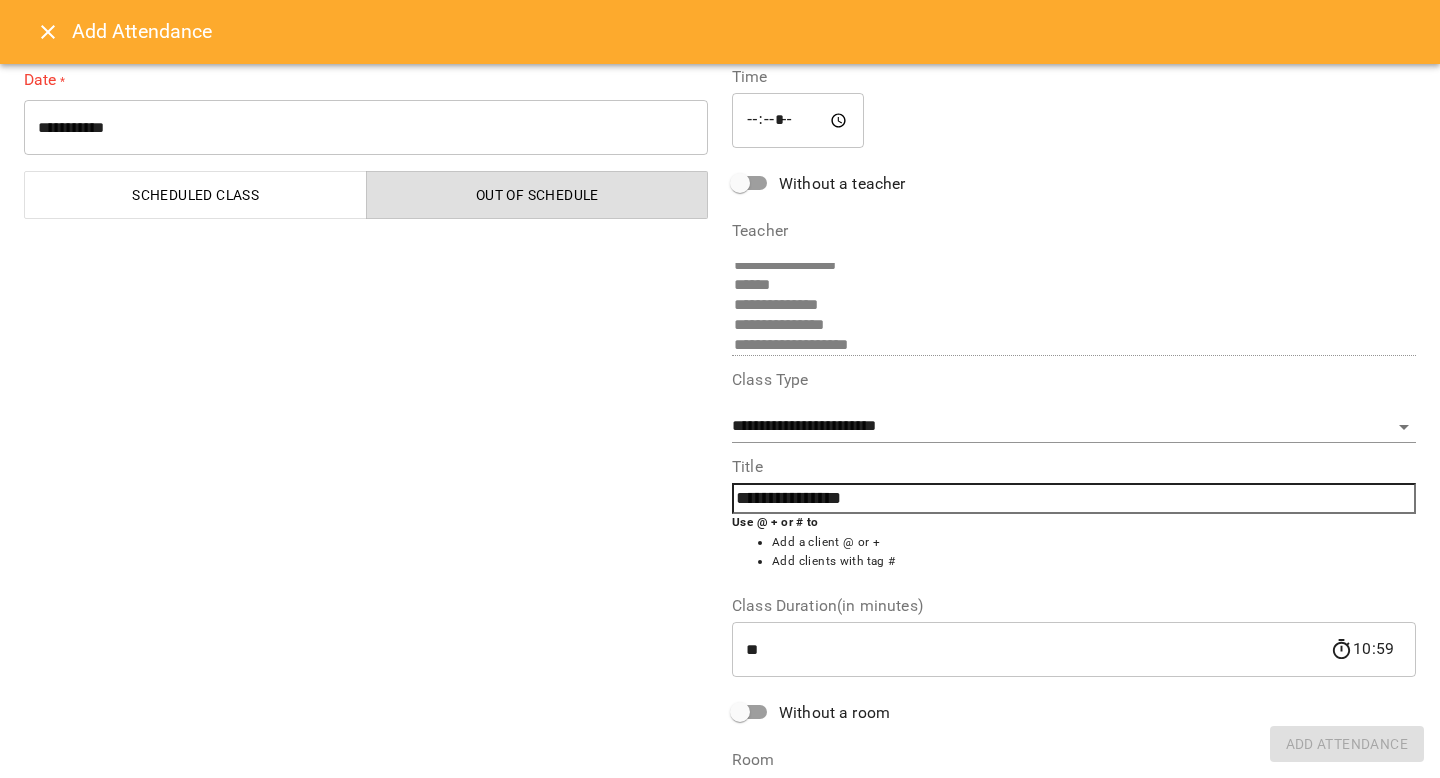 click on "*****" at bounding box center [798, 121] 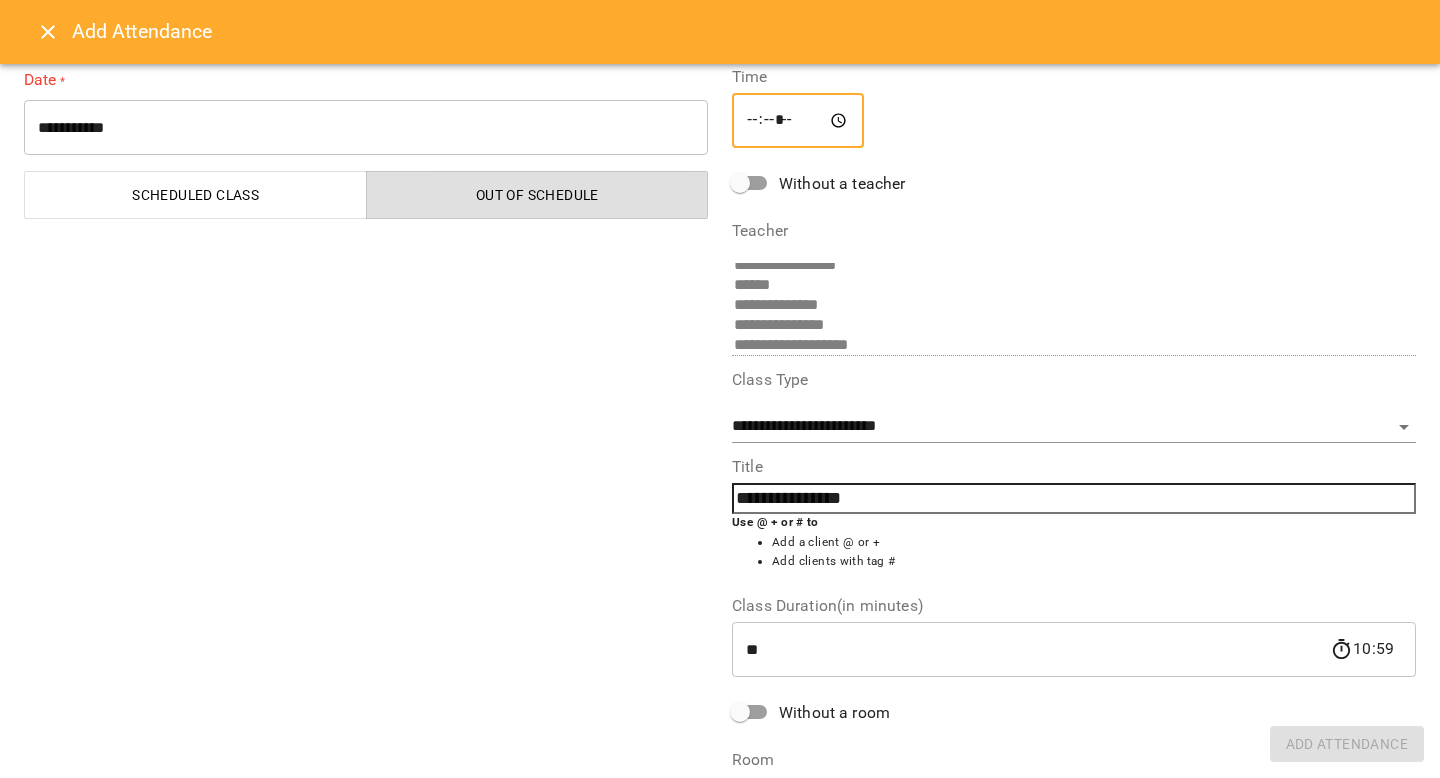 click on "*****" at bounding box center [798, 121] 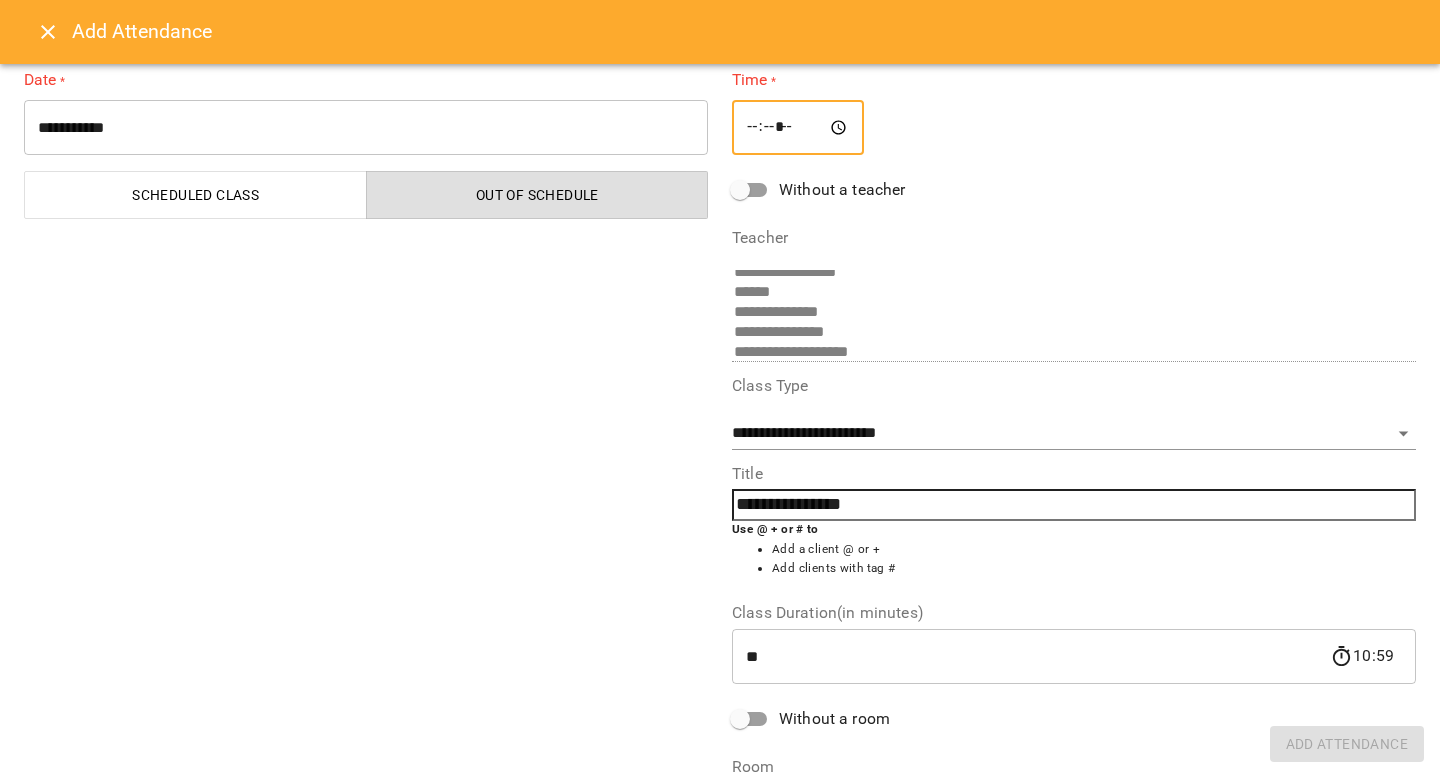 type on "*****" 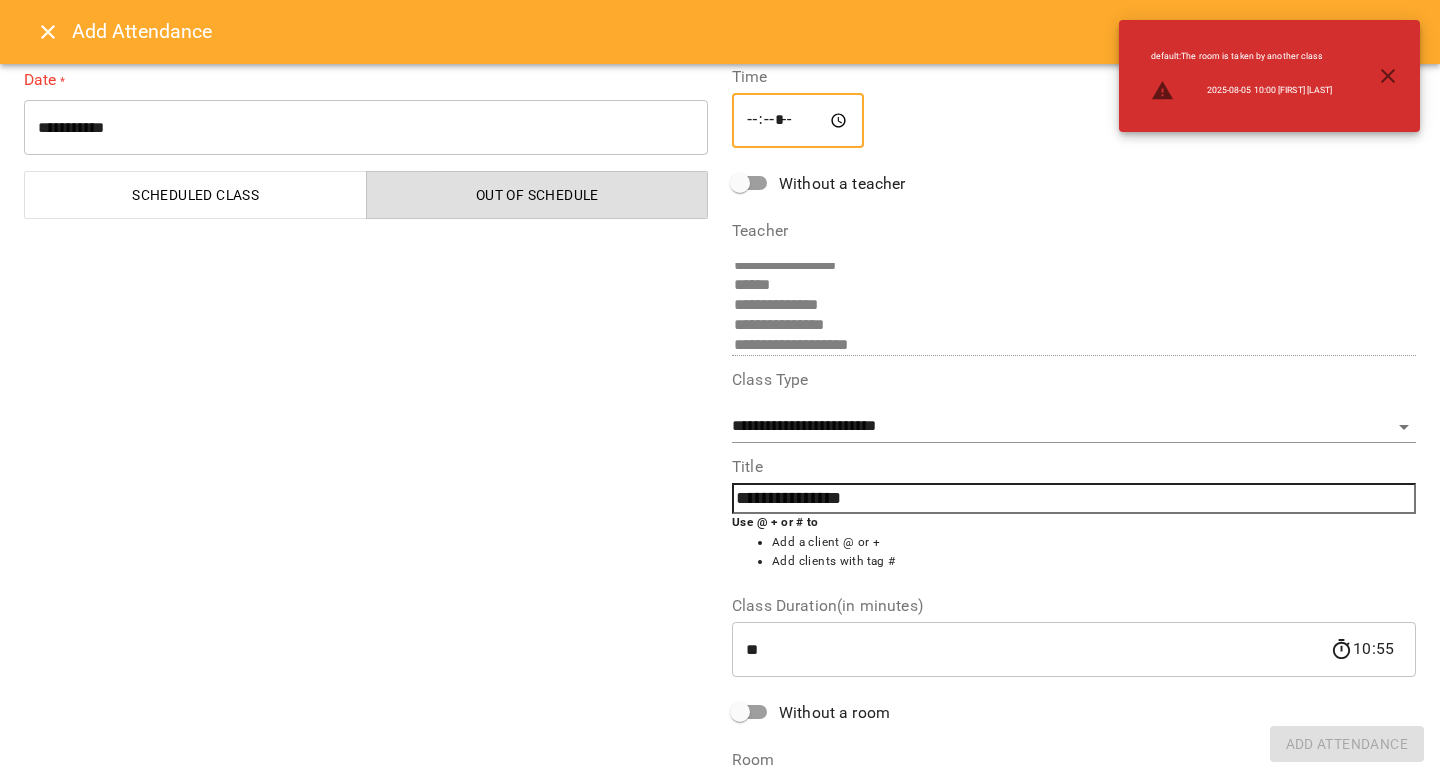 click on "**********" at bounding box center (366, 468) 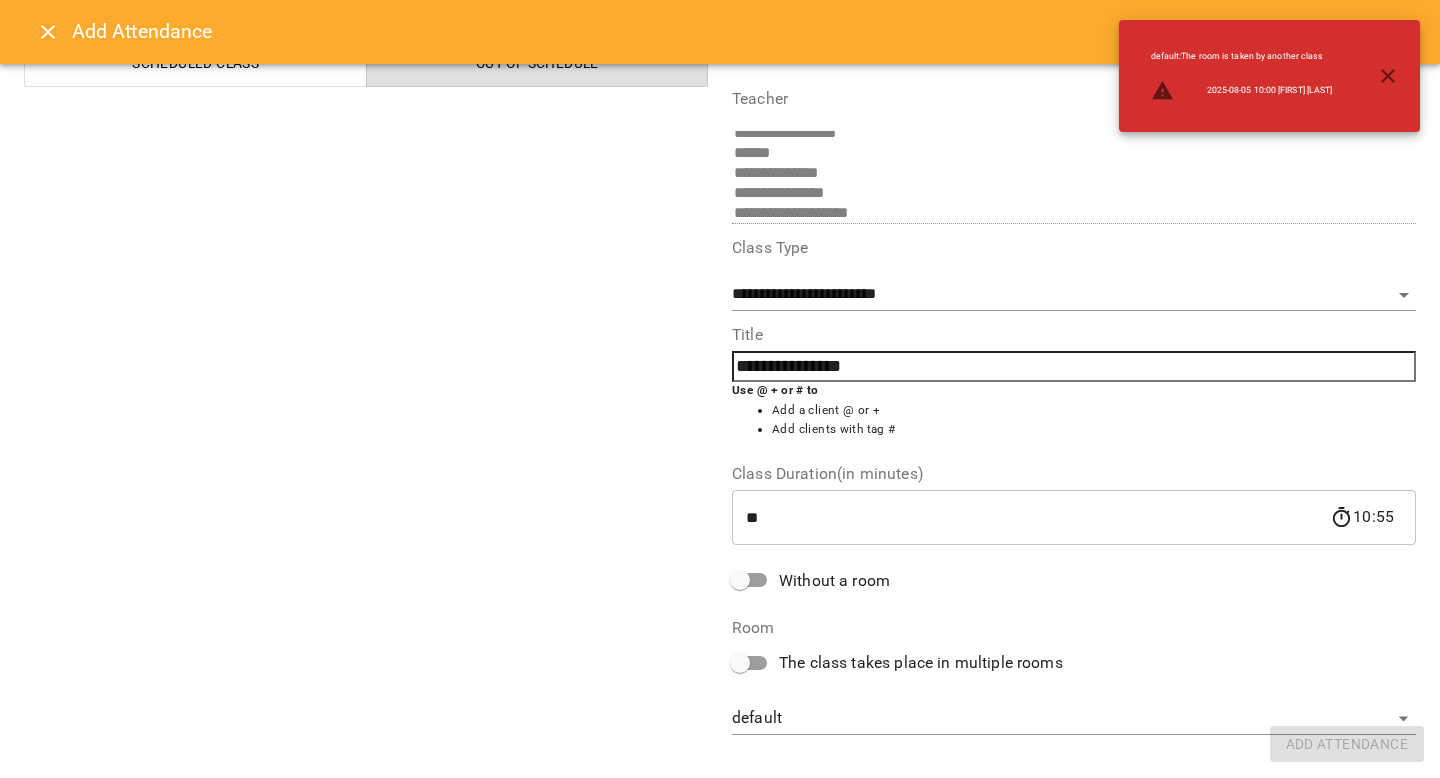 scroll, scrollTop: 175, scrollLeft: 0, axis: vertical 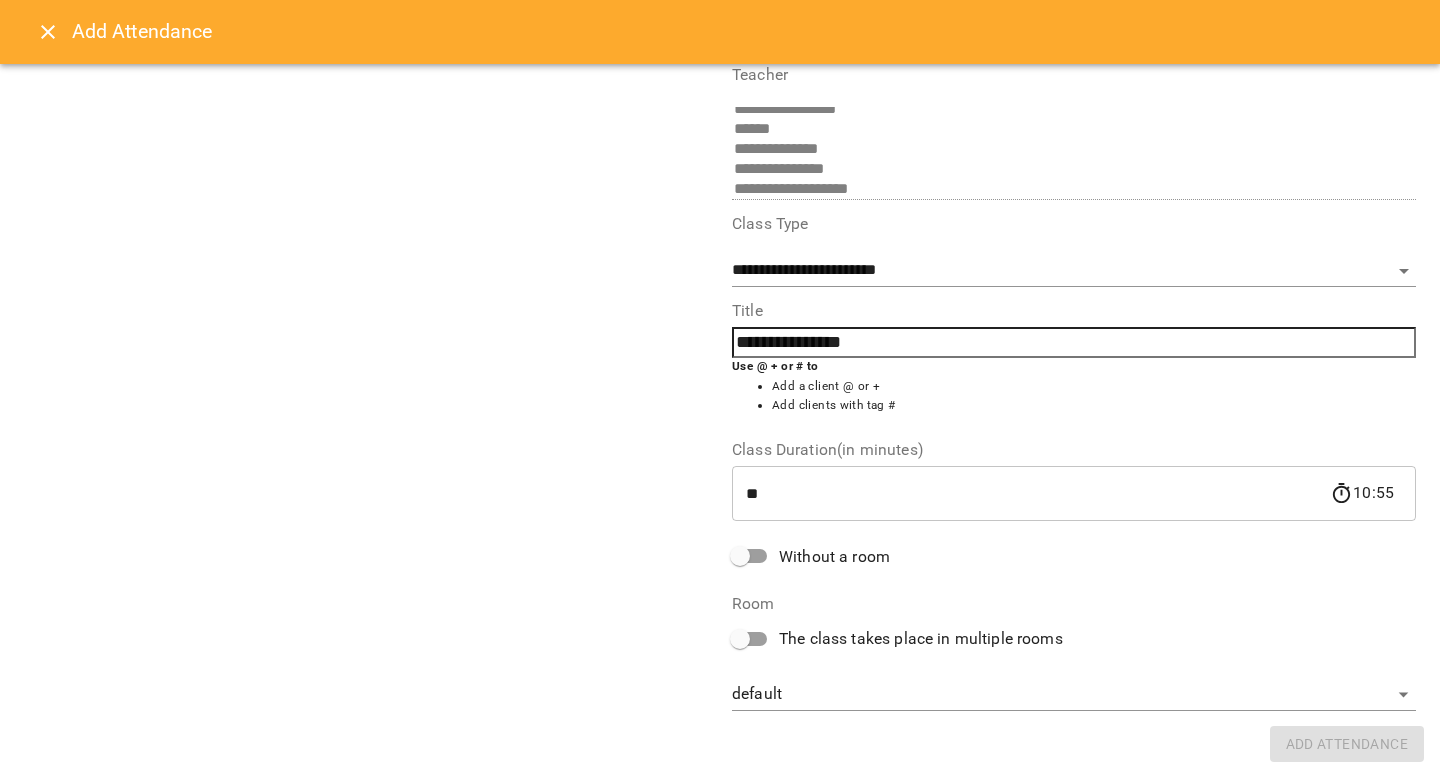 click on "**********" at bounding box center (720, 332) 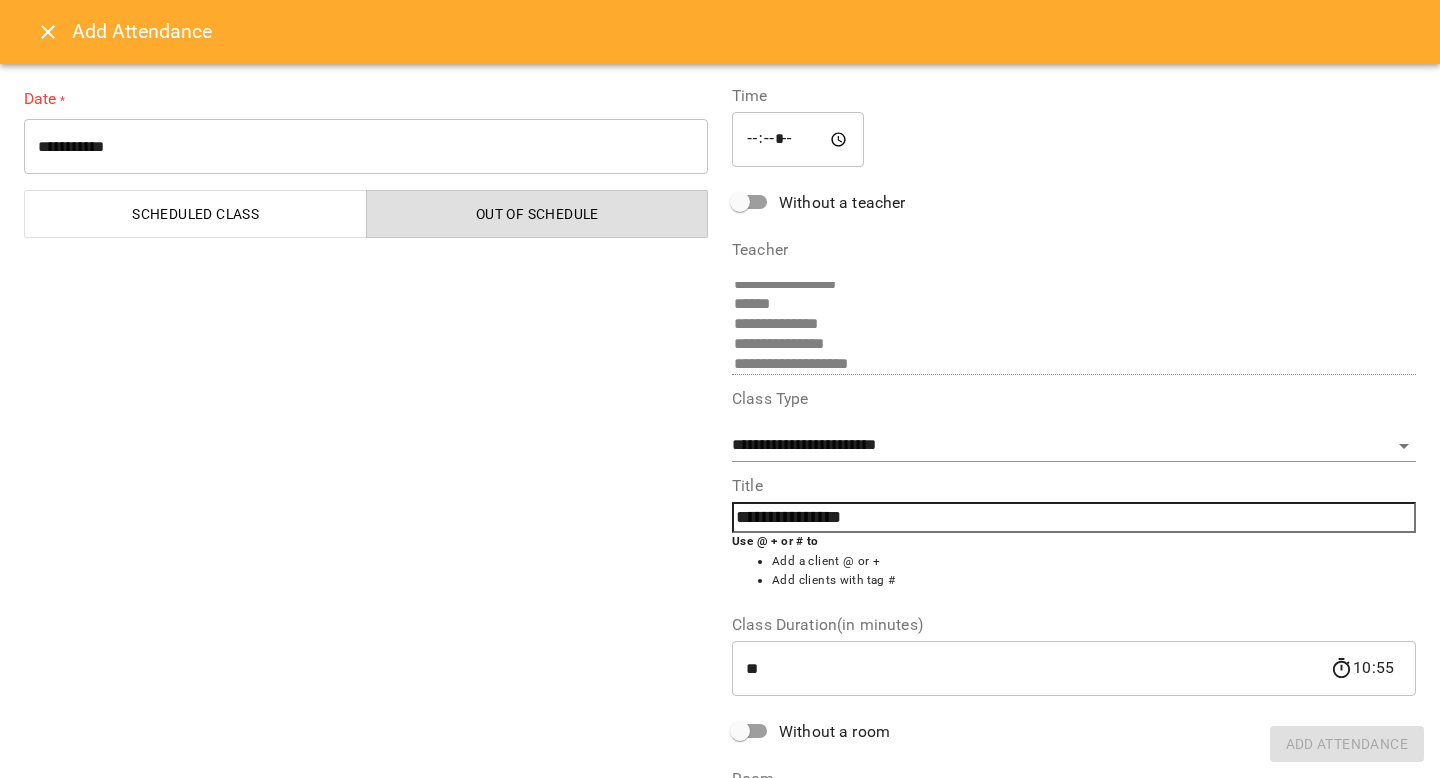 click on "Class Type" at bounding box center (1074, 399) 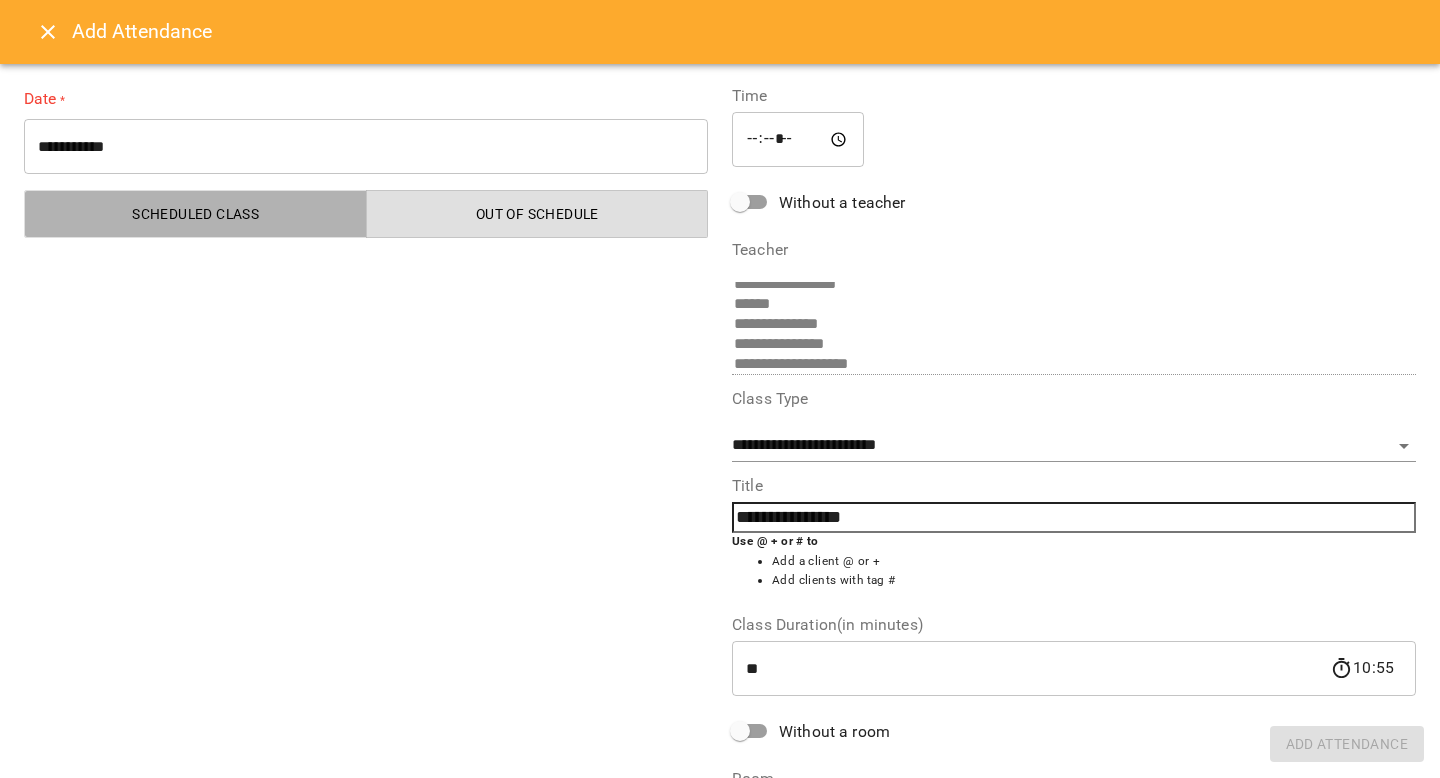 click on "Scheduled class" at bounding box center [196, 214] 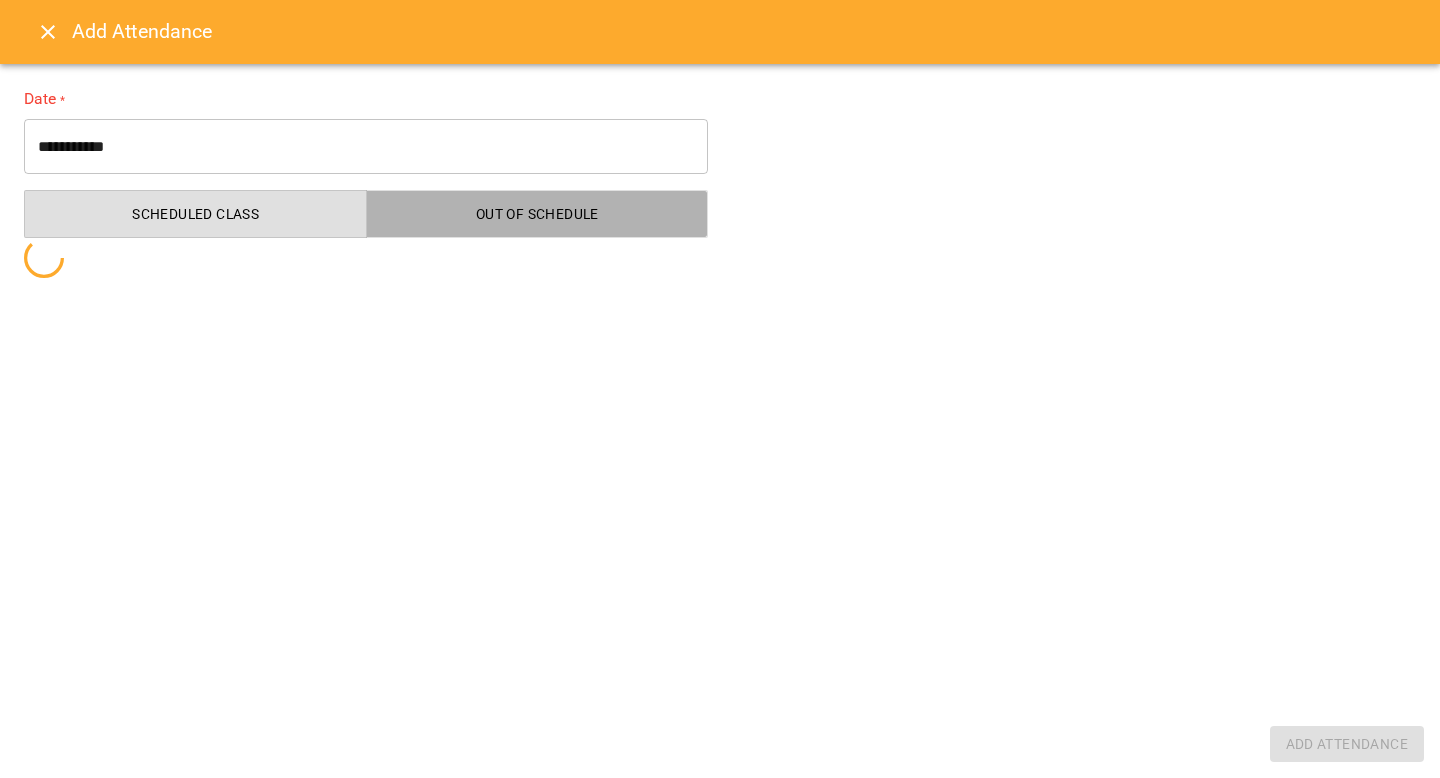 click on "Out of Schedule" at bounding box center [537, 214] 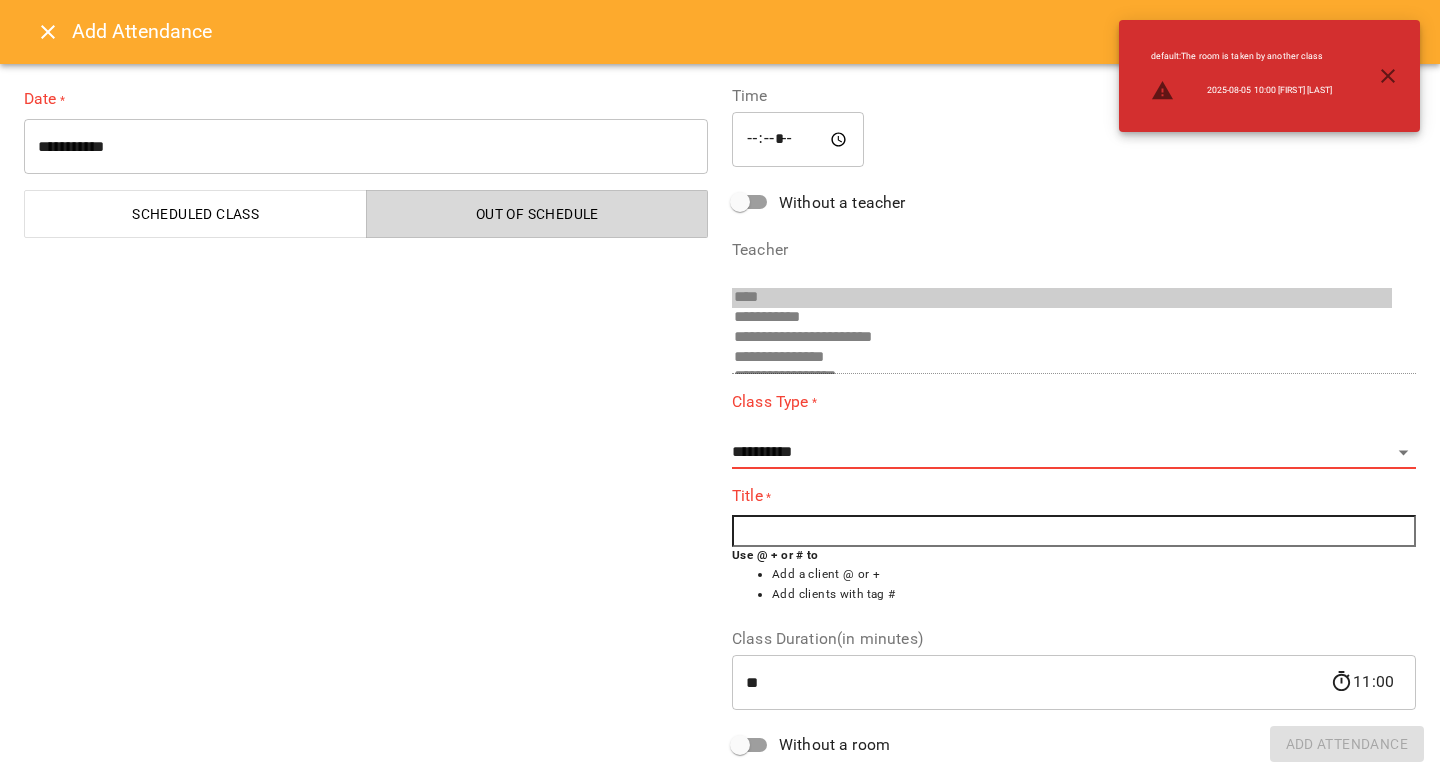 scroll, scrollTop: 92, scrollLeft: 0, axis: vertical 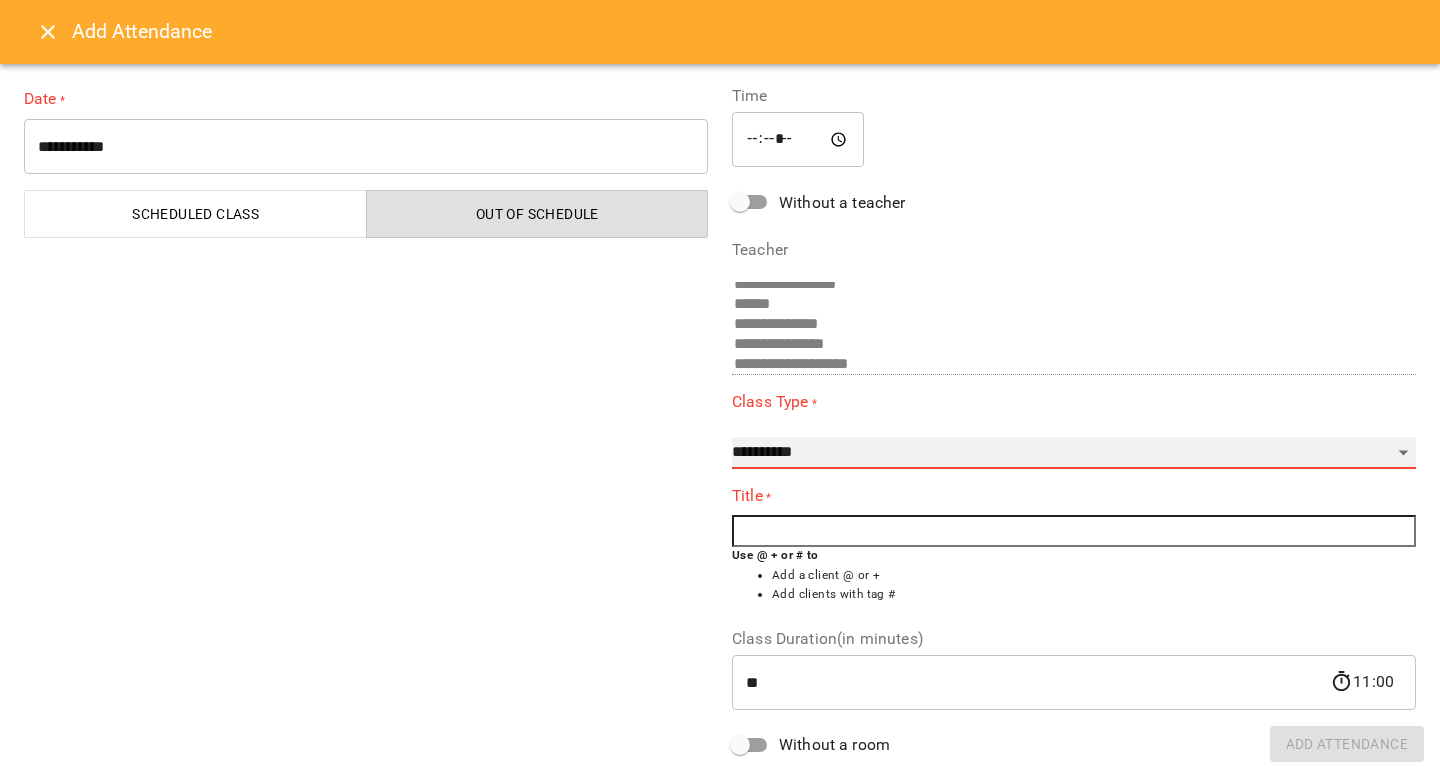 click on "**********" at bounding box center [1074, 453] 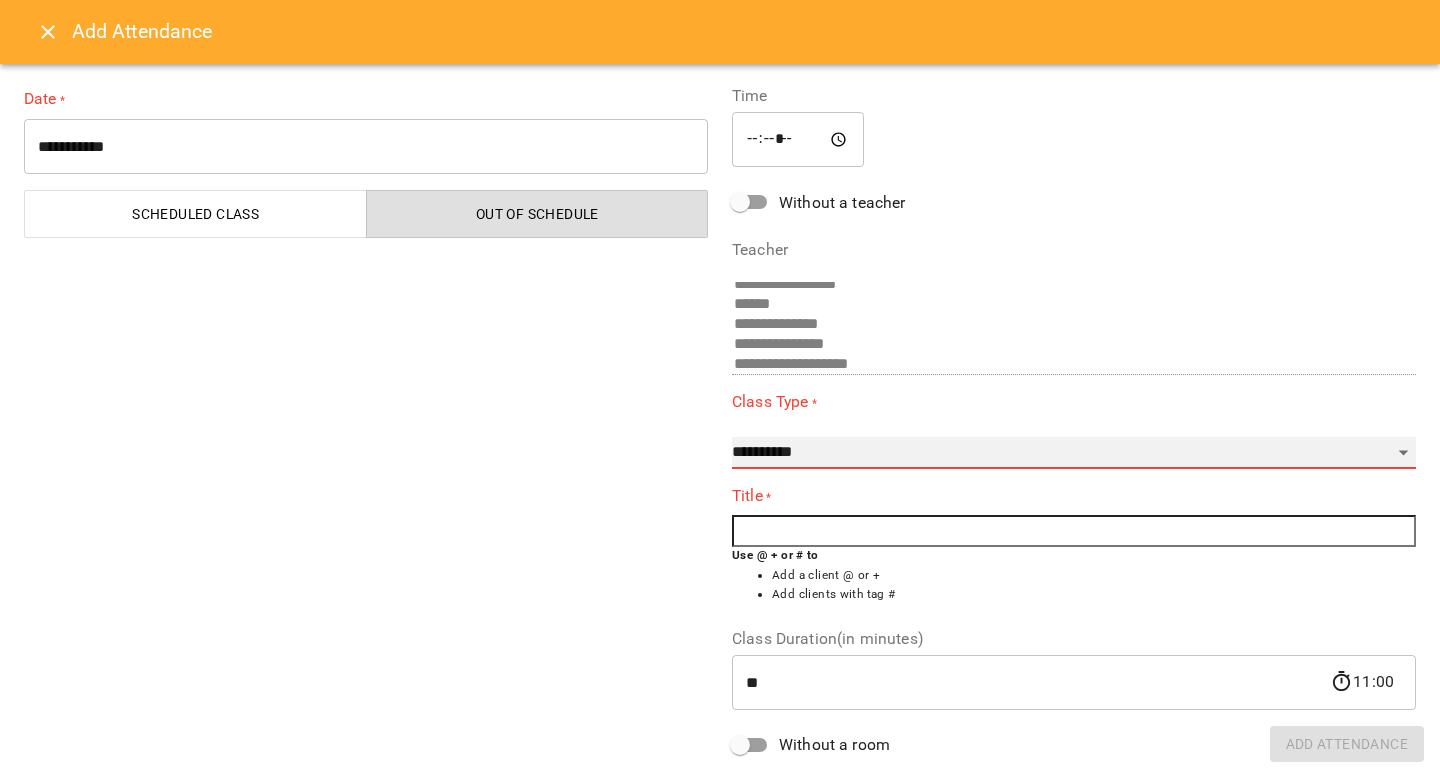 select on "**********" 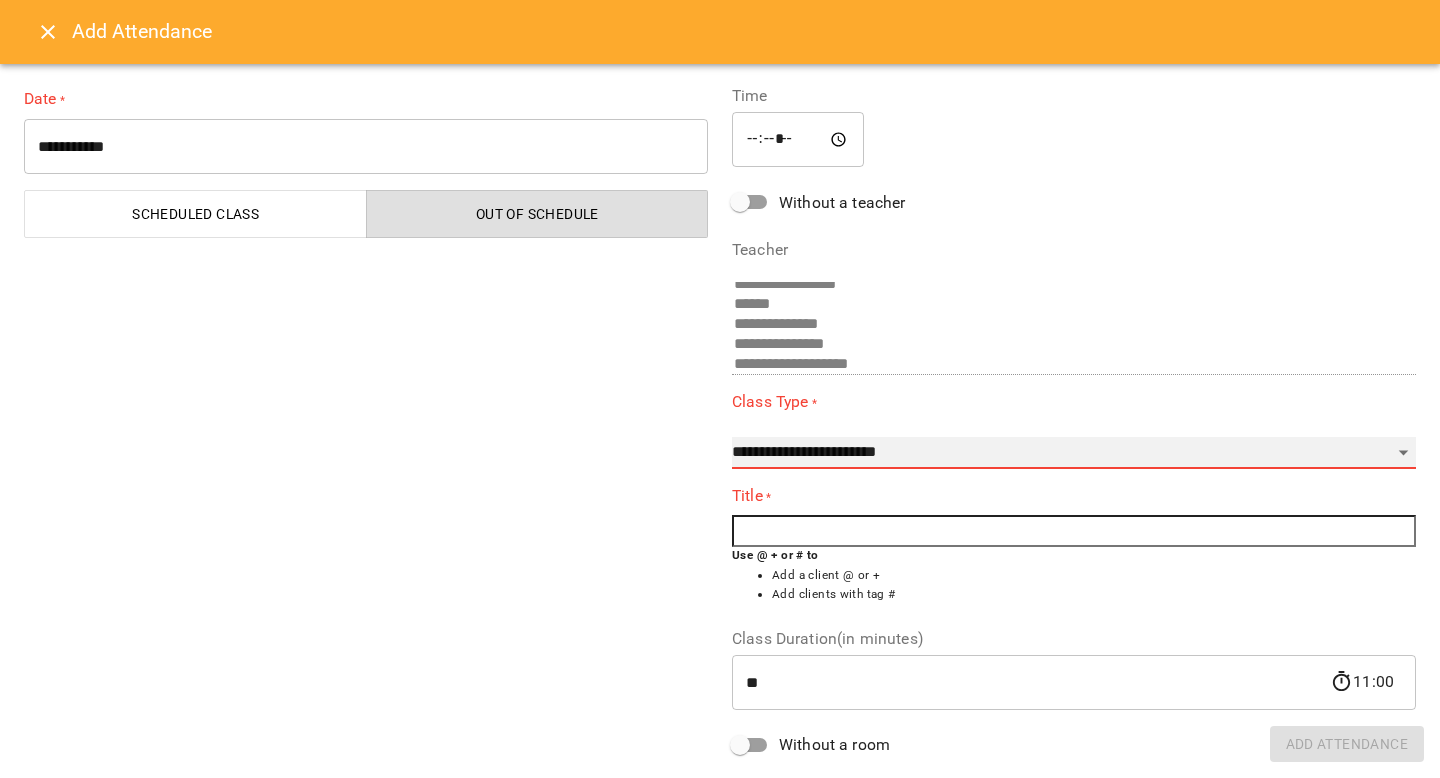 type on "**" 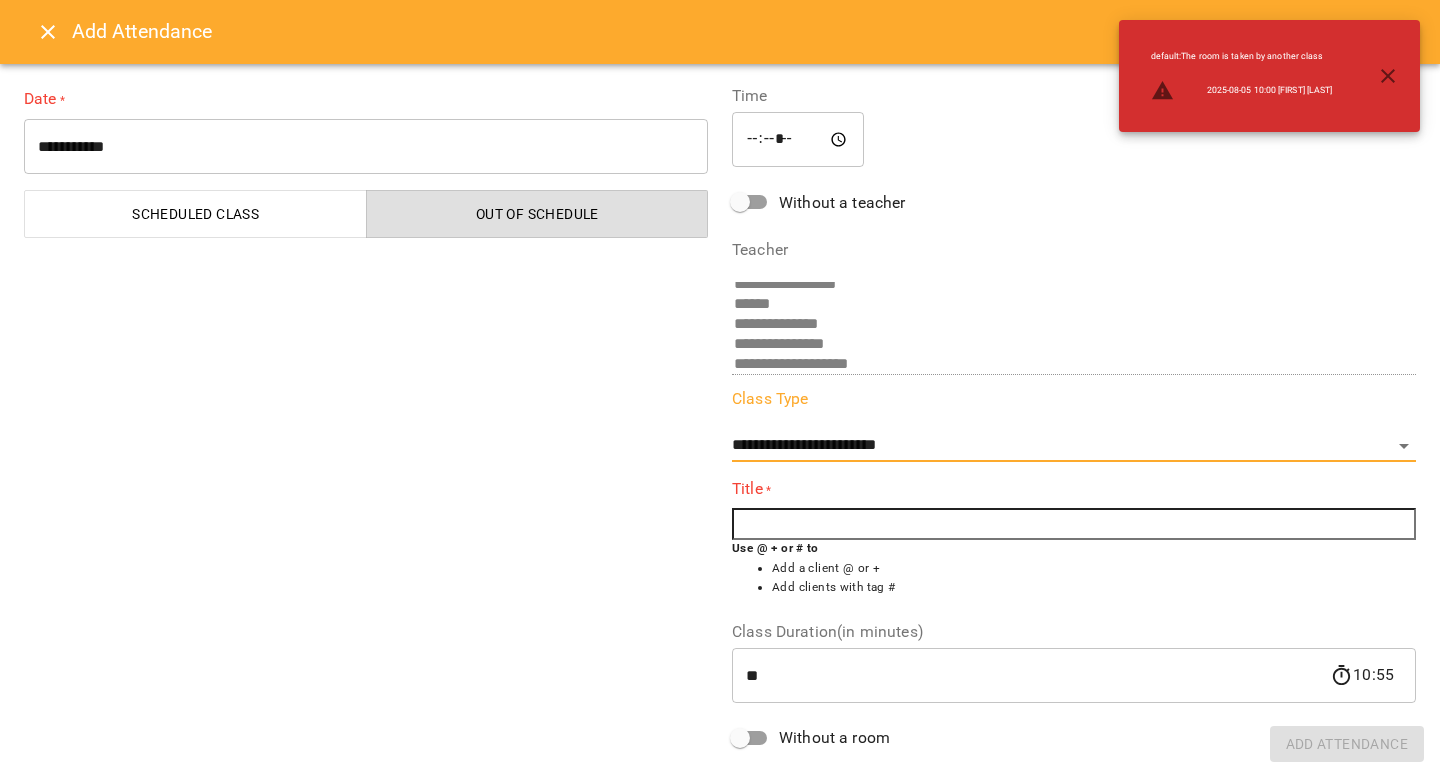 click at bounding box center (1074, 524) 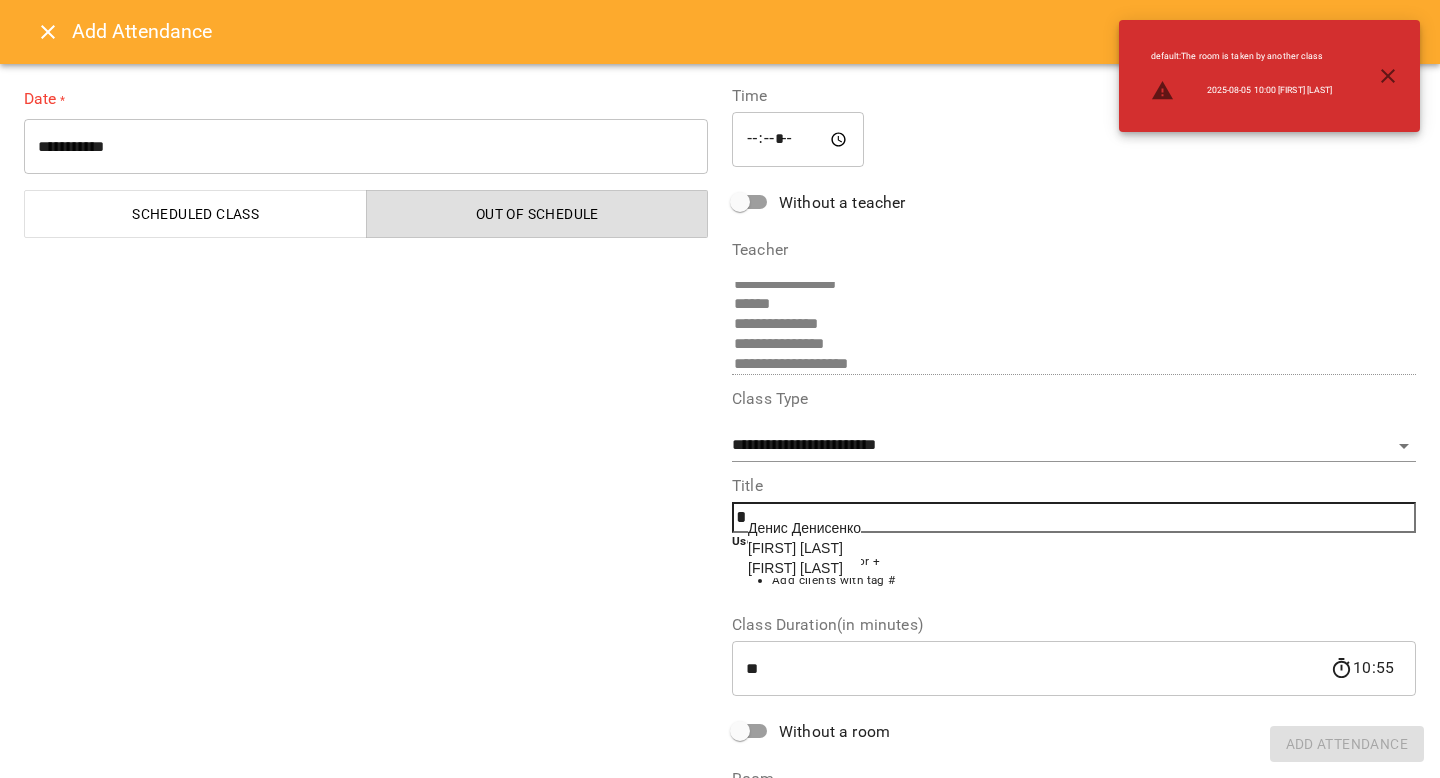 click on "[FIRST] [LAST]" at bounding box center [795, 548] 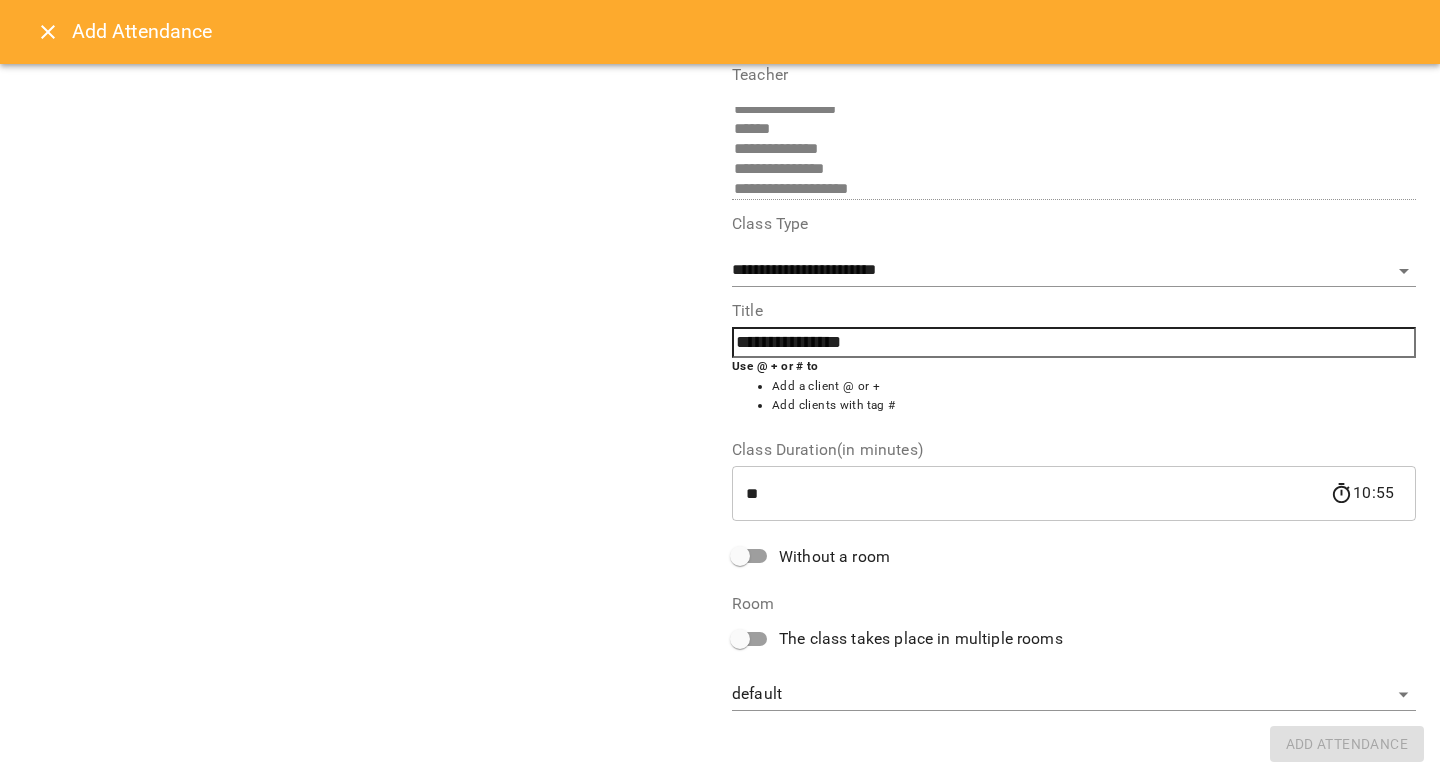 scroll, scrollTop: 0, scrollLeft: 0, axis: both 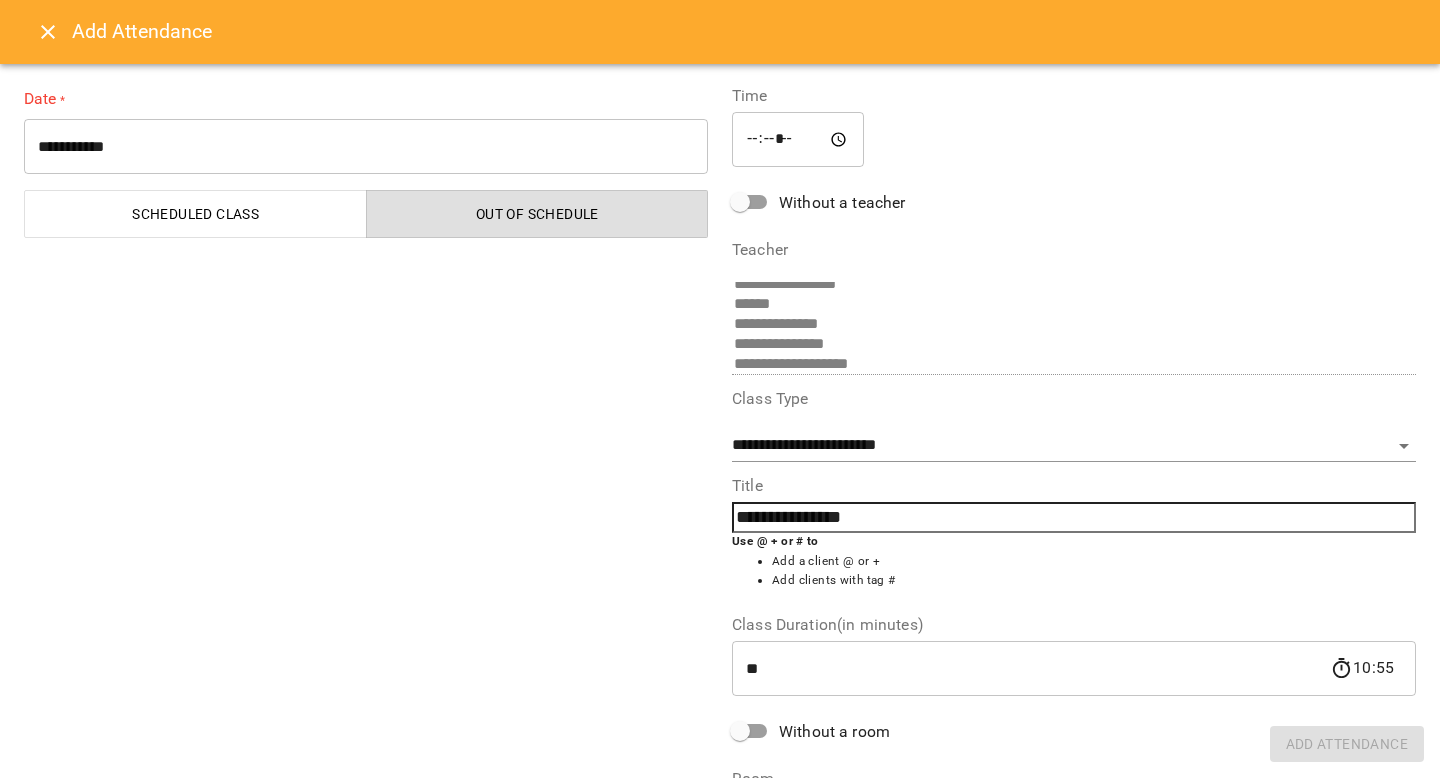 click 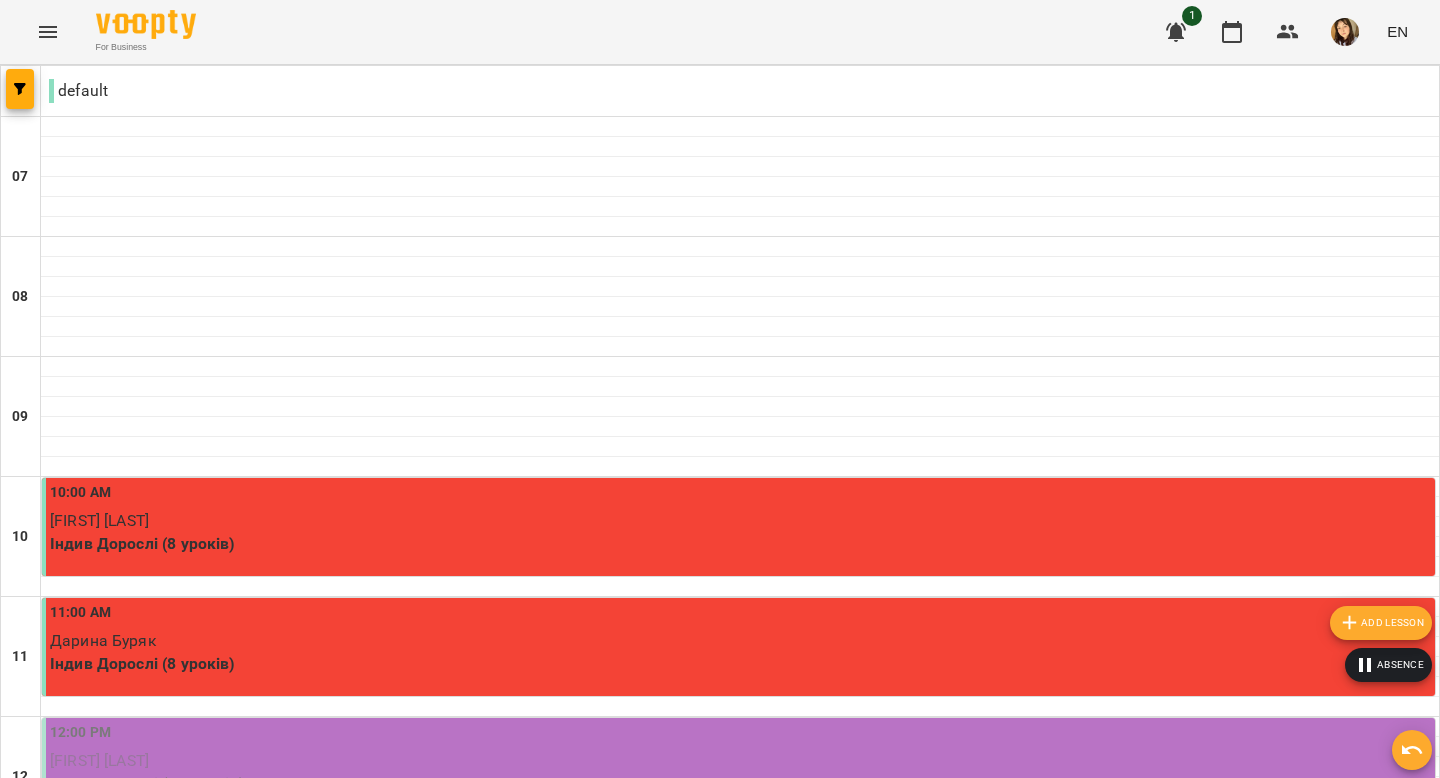 scroll, scrollTop: 470, scrollLeft: 0, axis: vertical 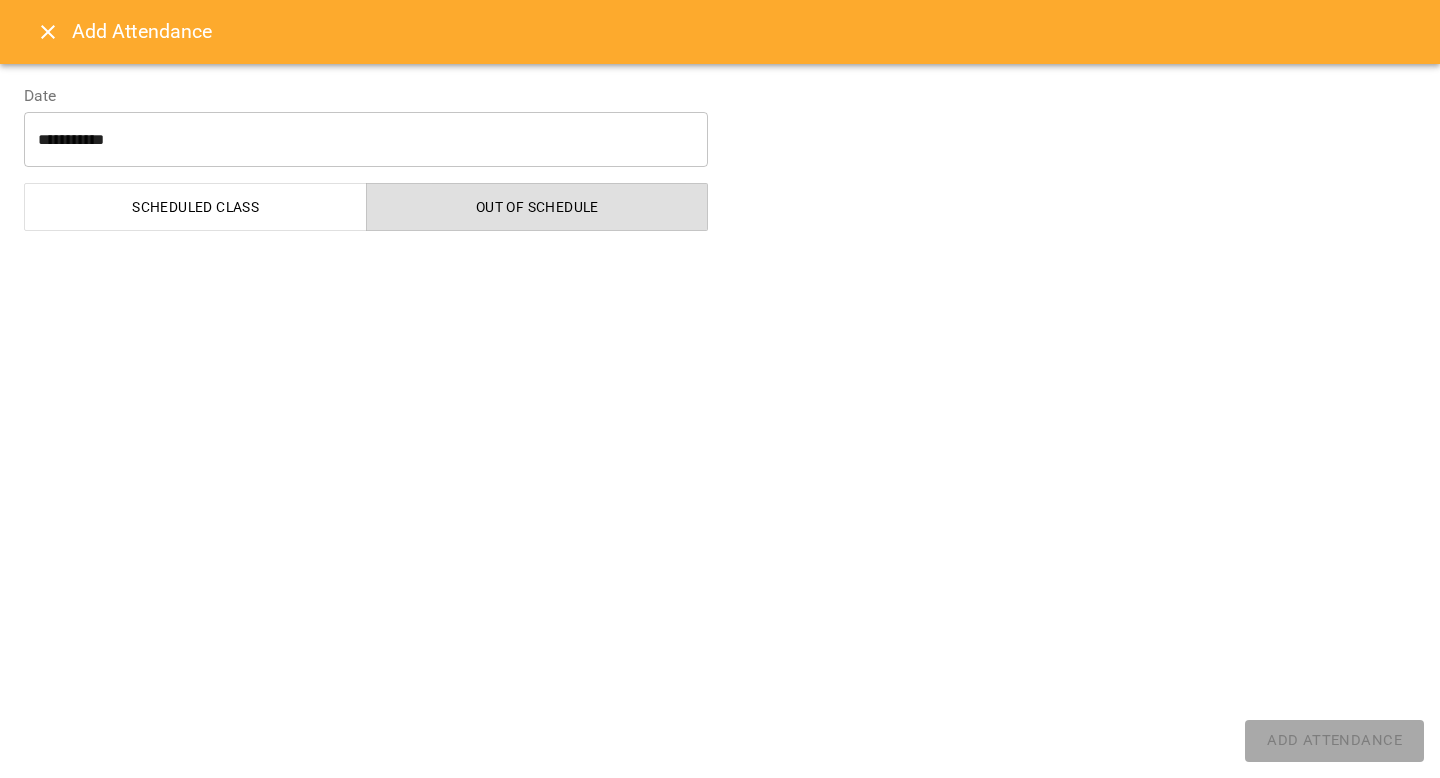 select on "**********" 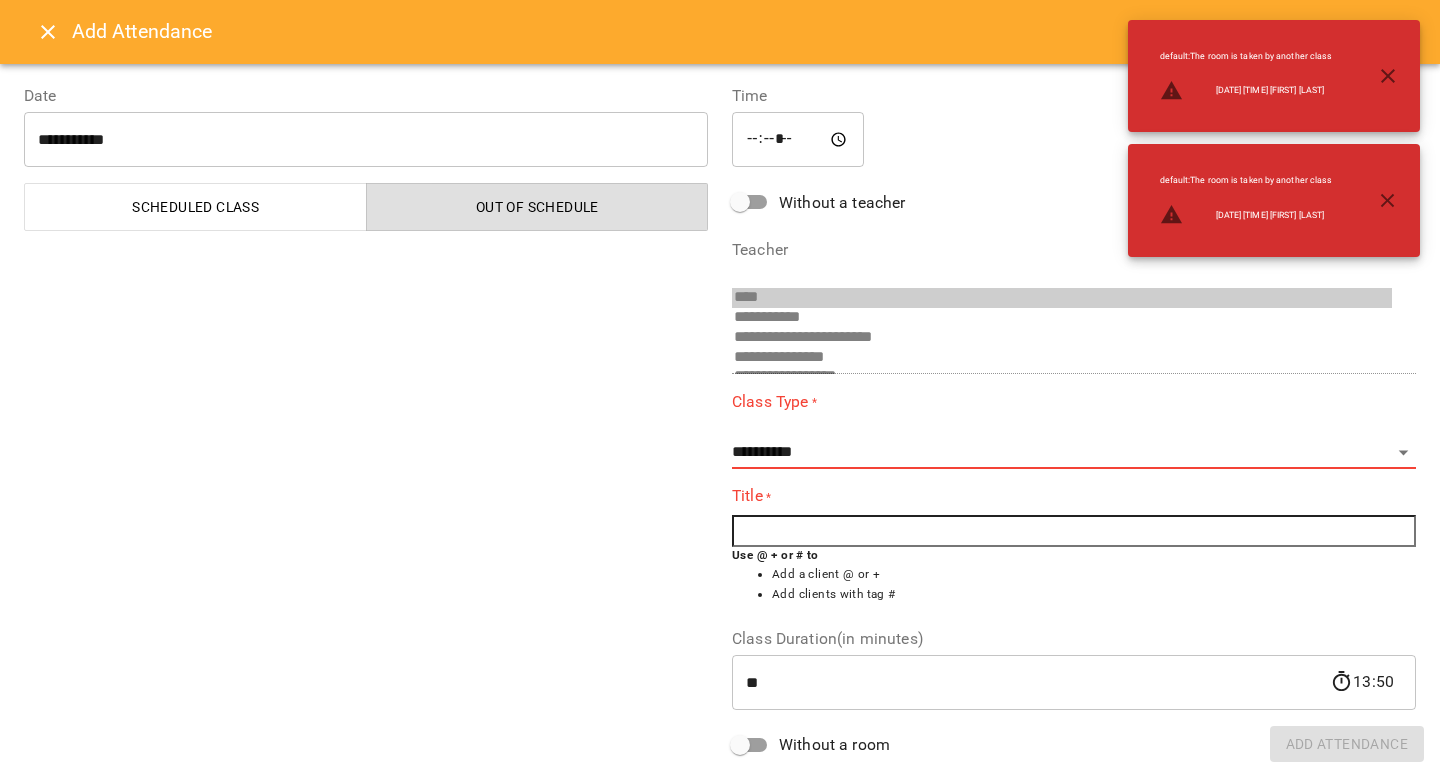 scroll, scrollTop: 92, scrollLeft: 0, axis: vertical 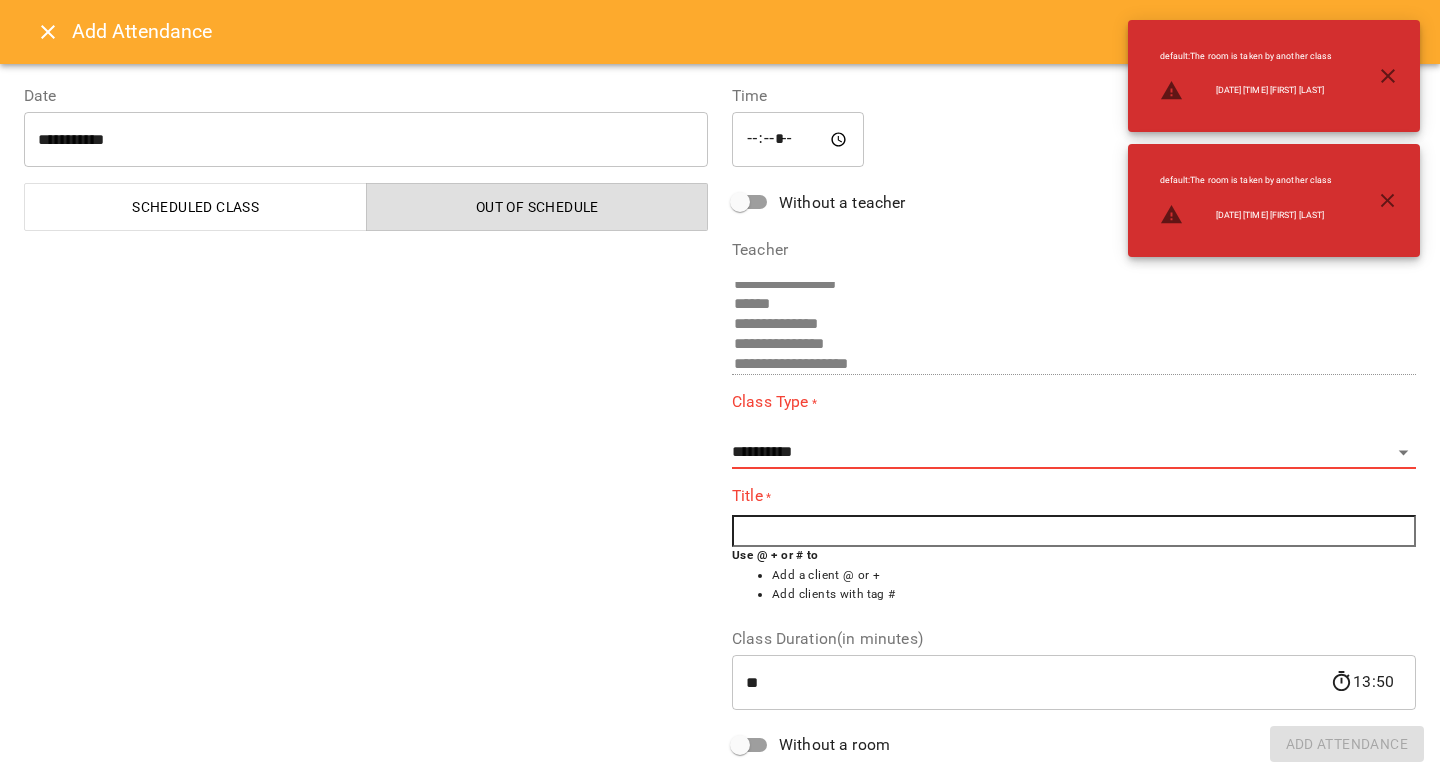 click at bounding box center (1074, 531) 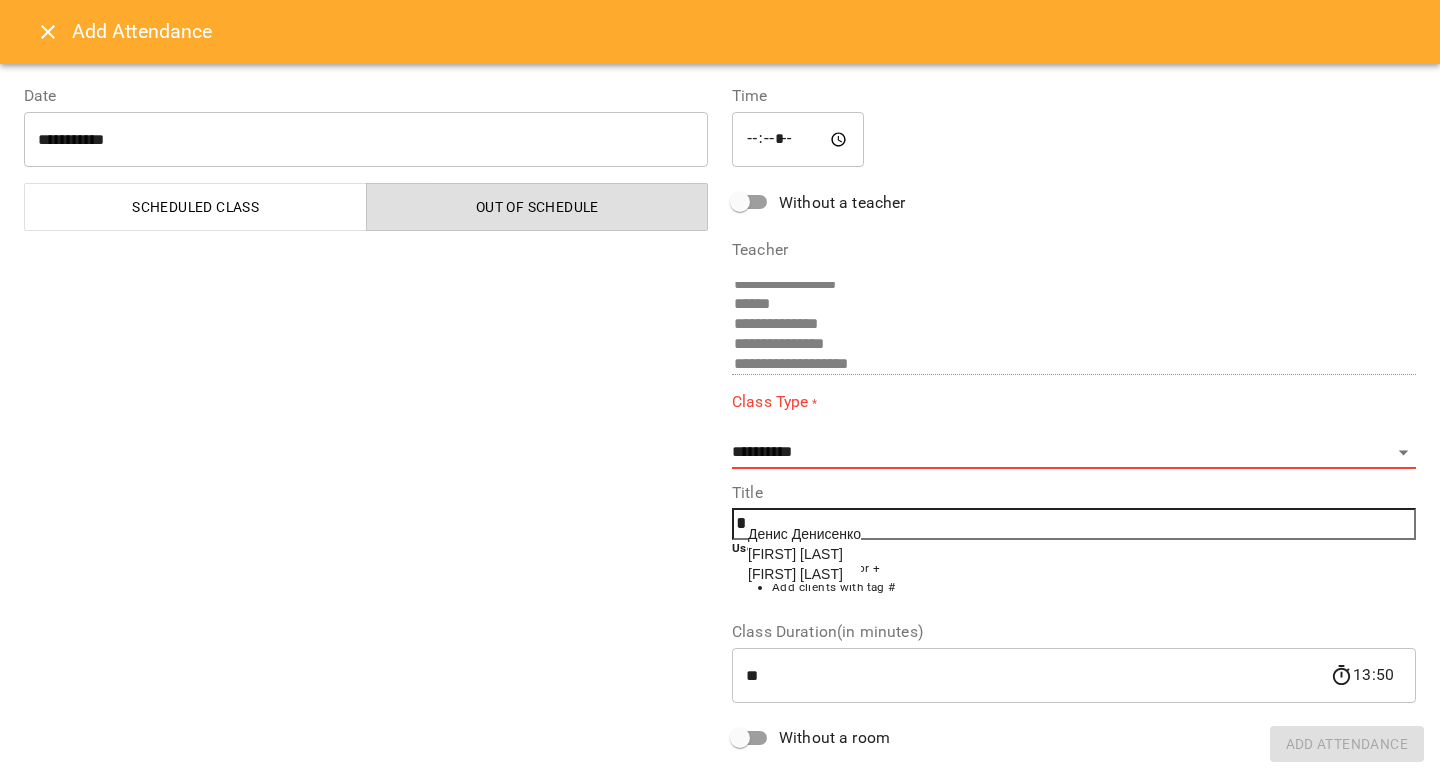 click on "[FIRST] [LAST]" at bounding box center (795, 554) 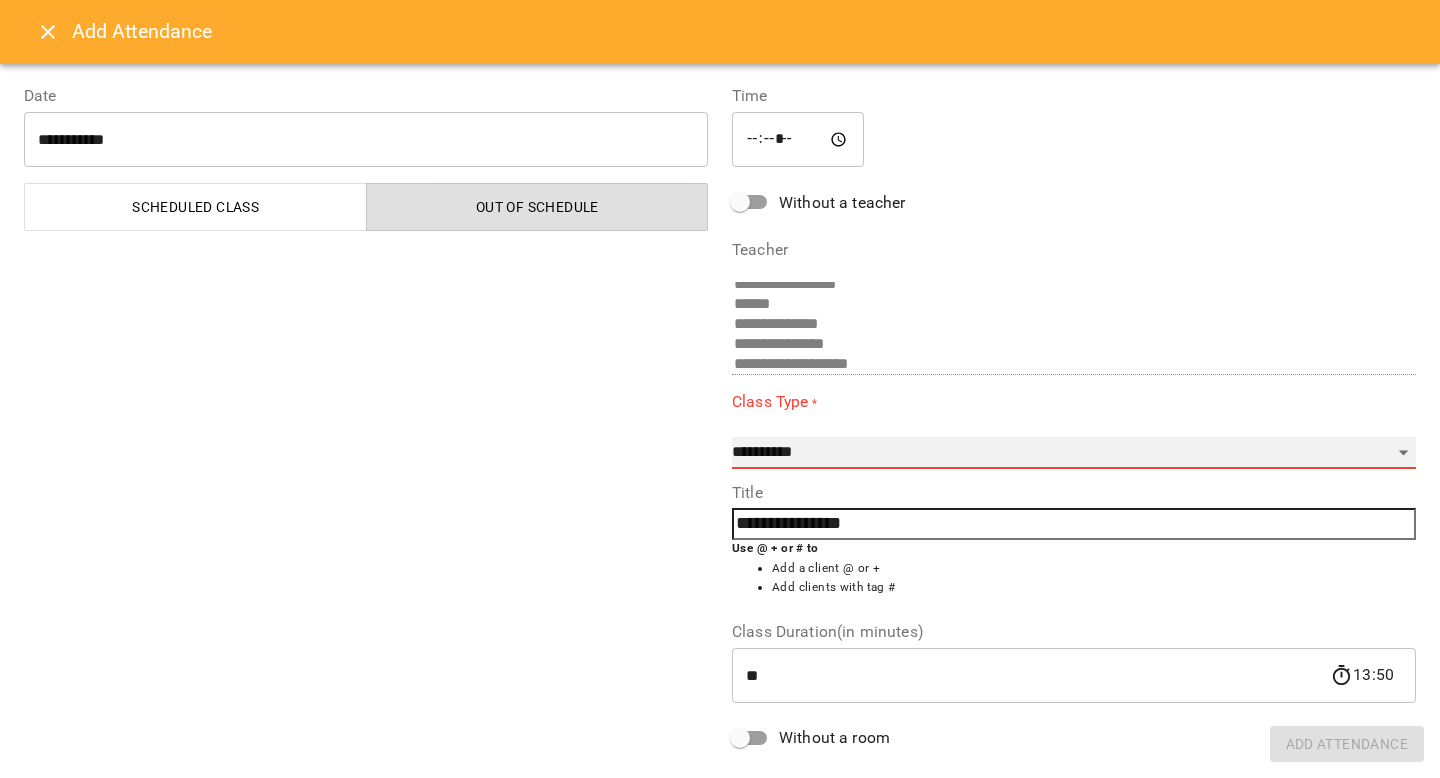 click on "**********" at bounding box center [1074, 453] 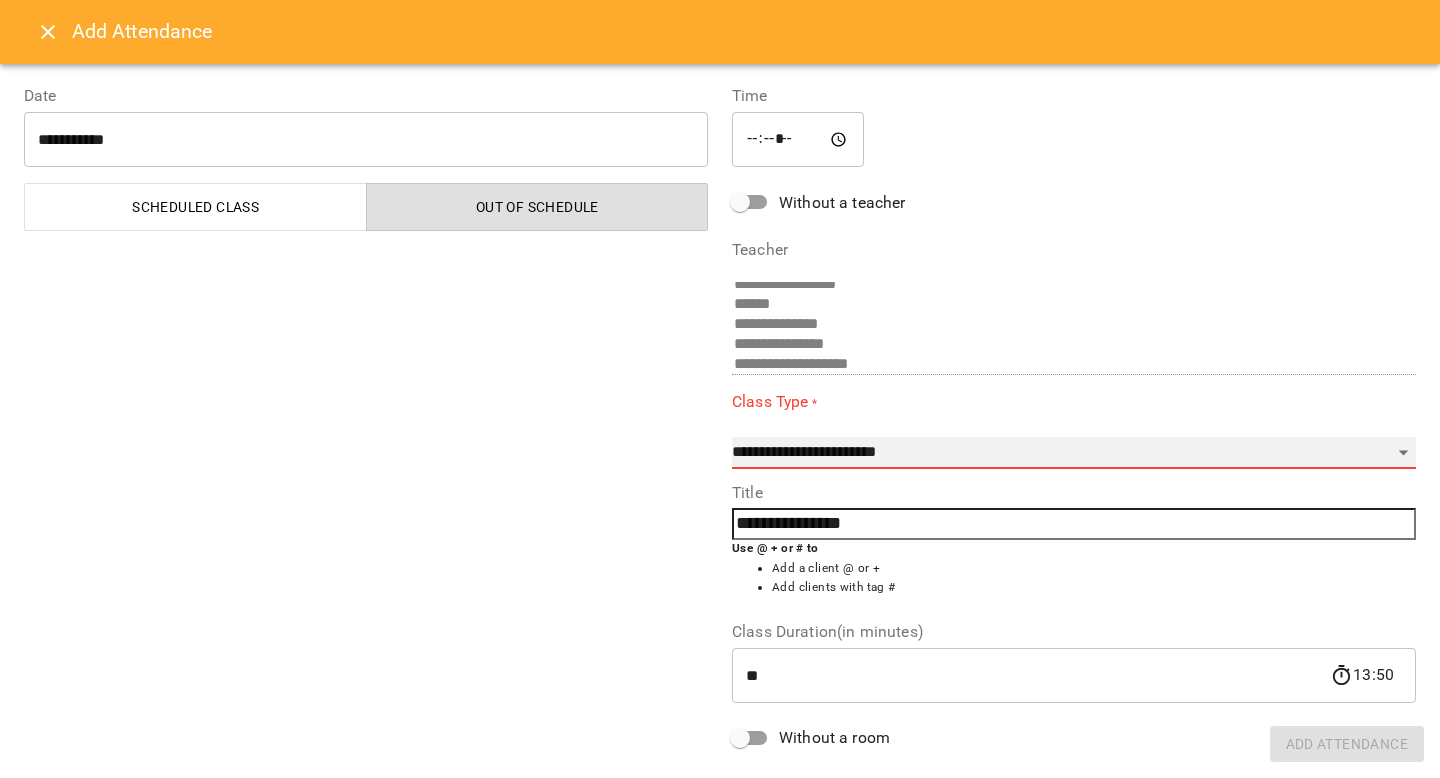 type on "**" 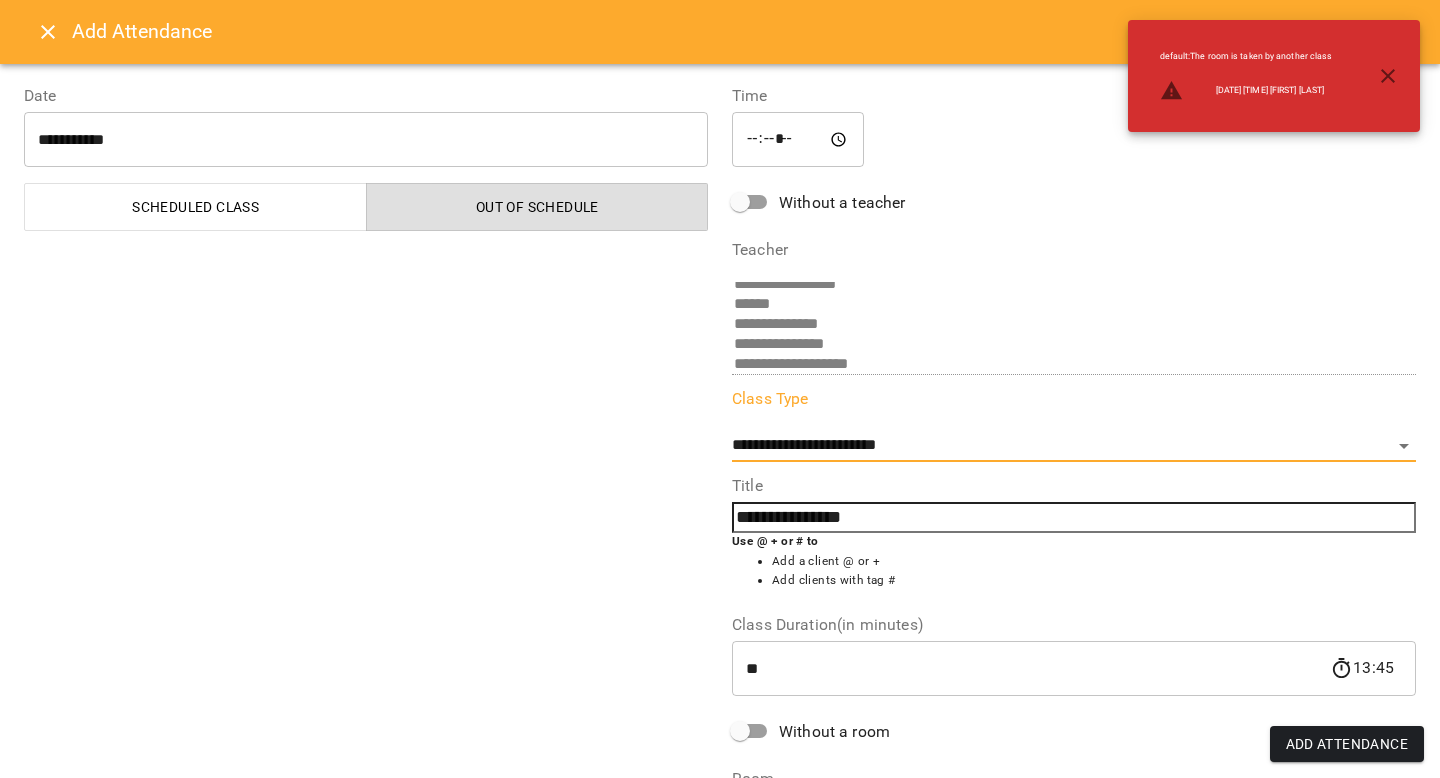 click on "*****" at bounding box center (798, 140) 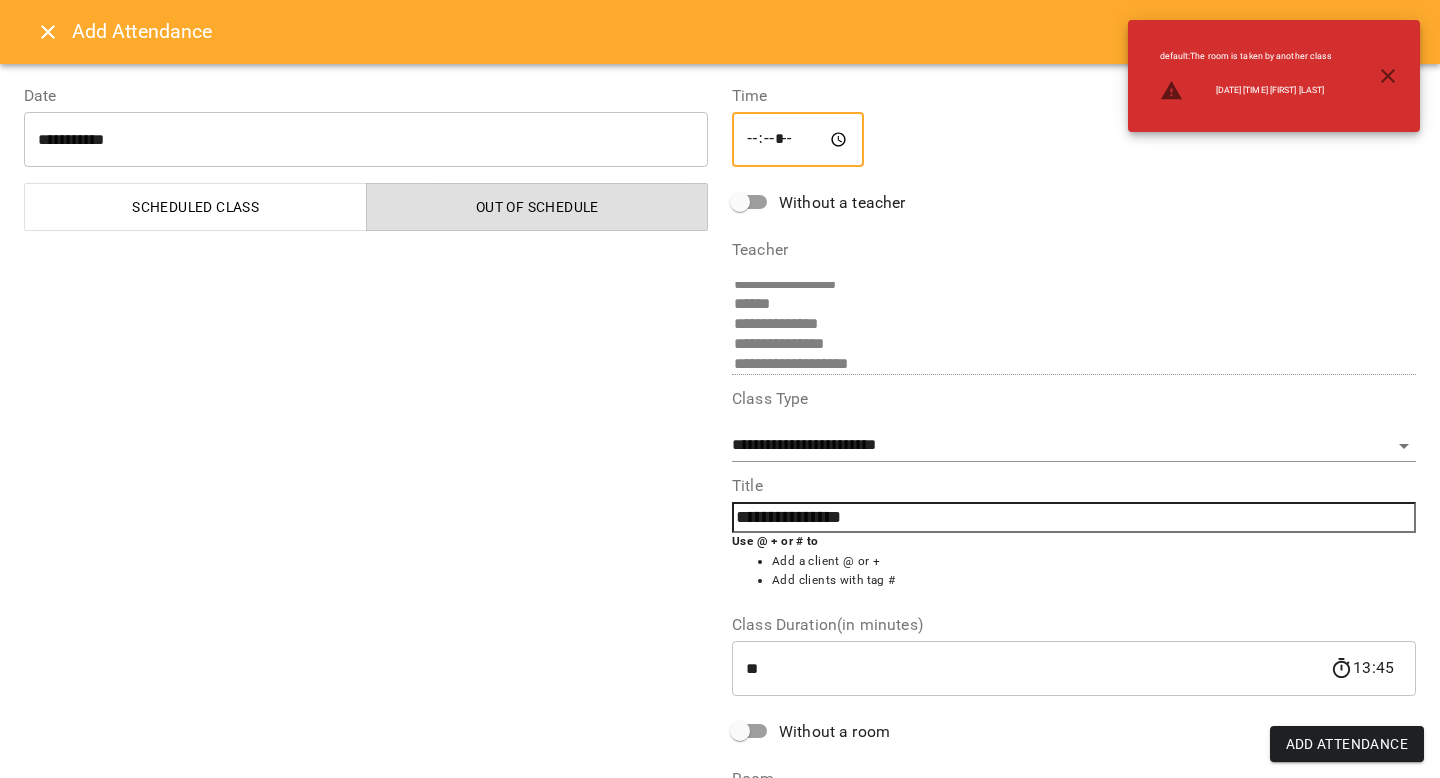 click on "*****" at bounding box center (798, 140) 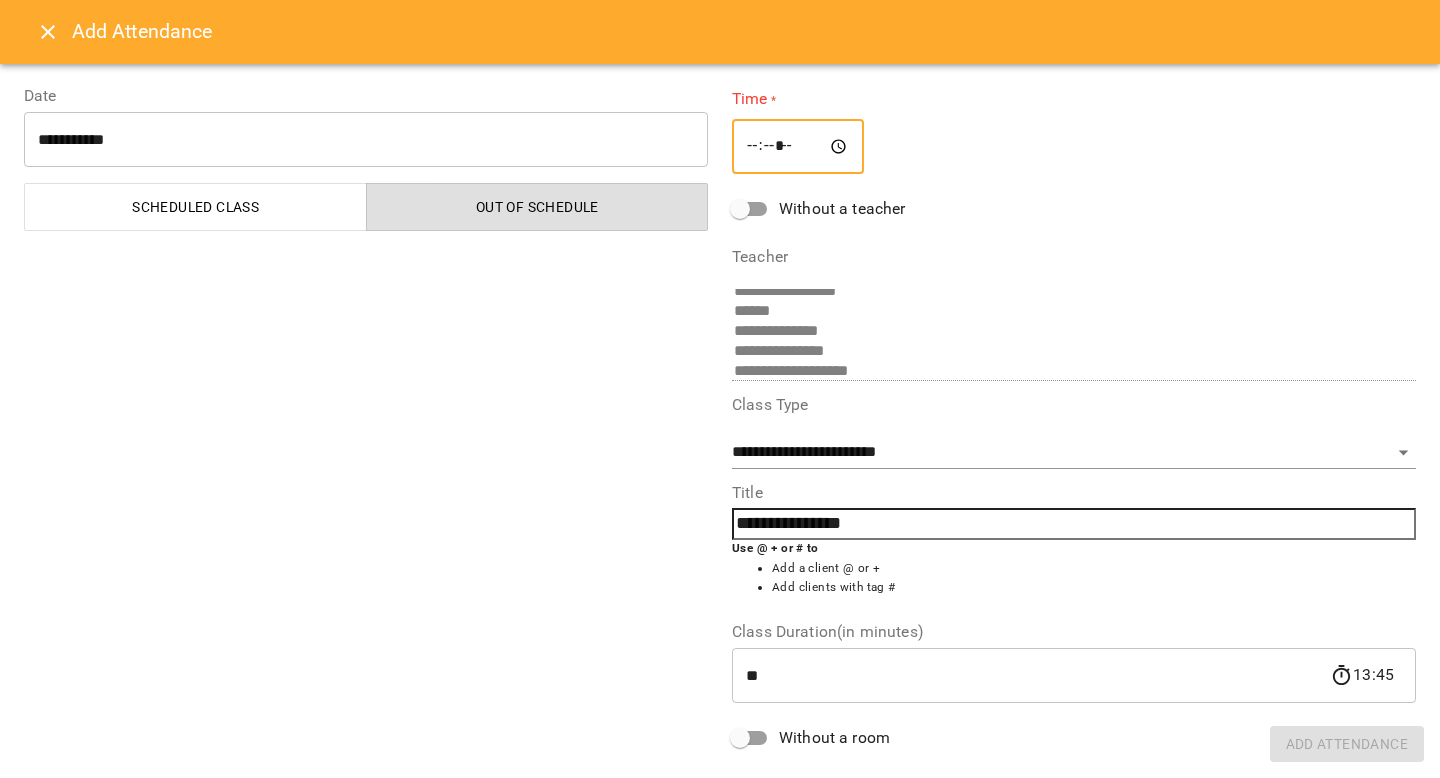 click at bounding box center (798, 147) 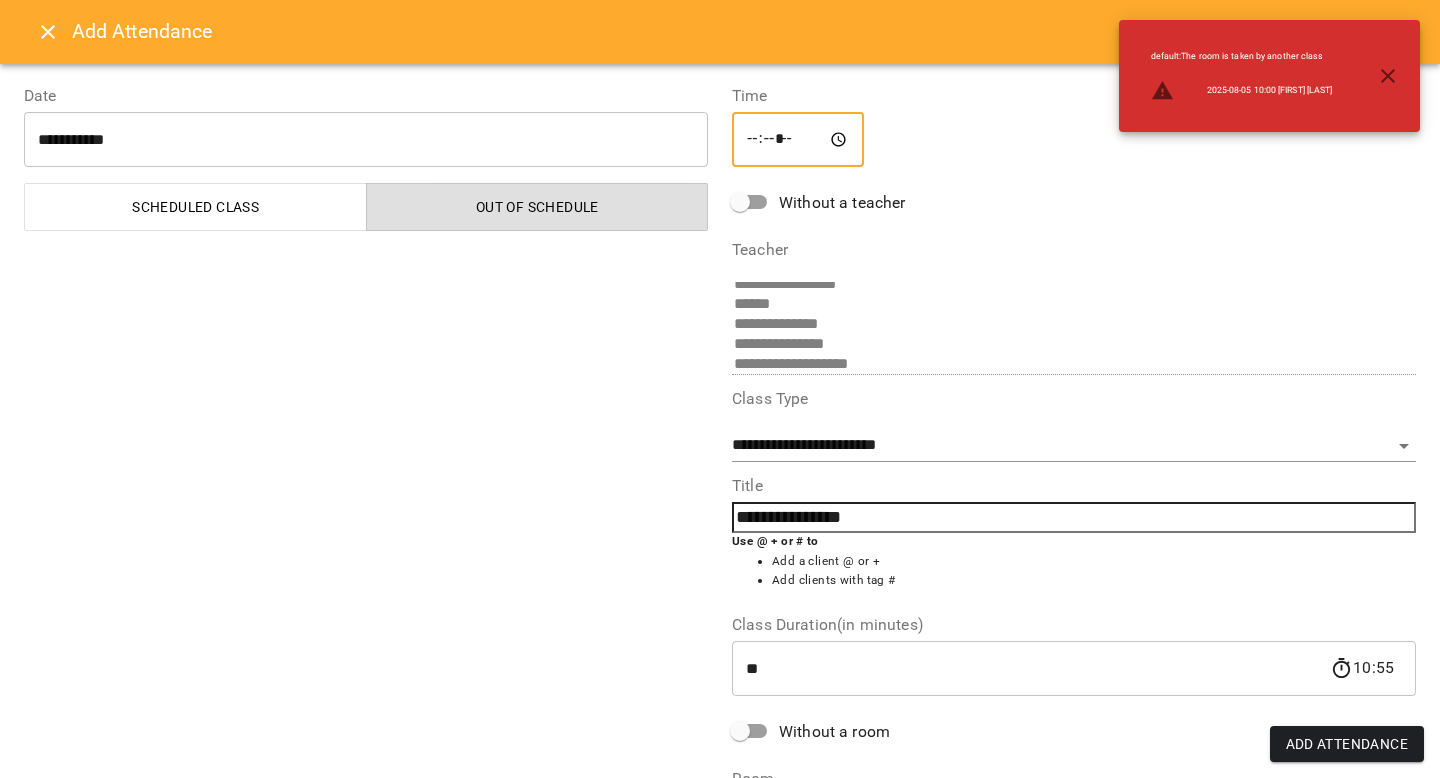 click on "**********" at bounding box center [366, 487] 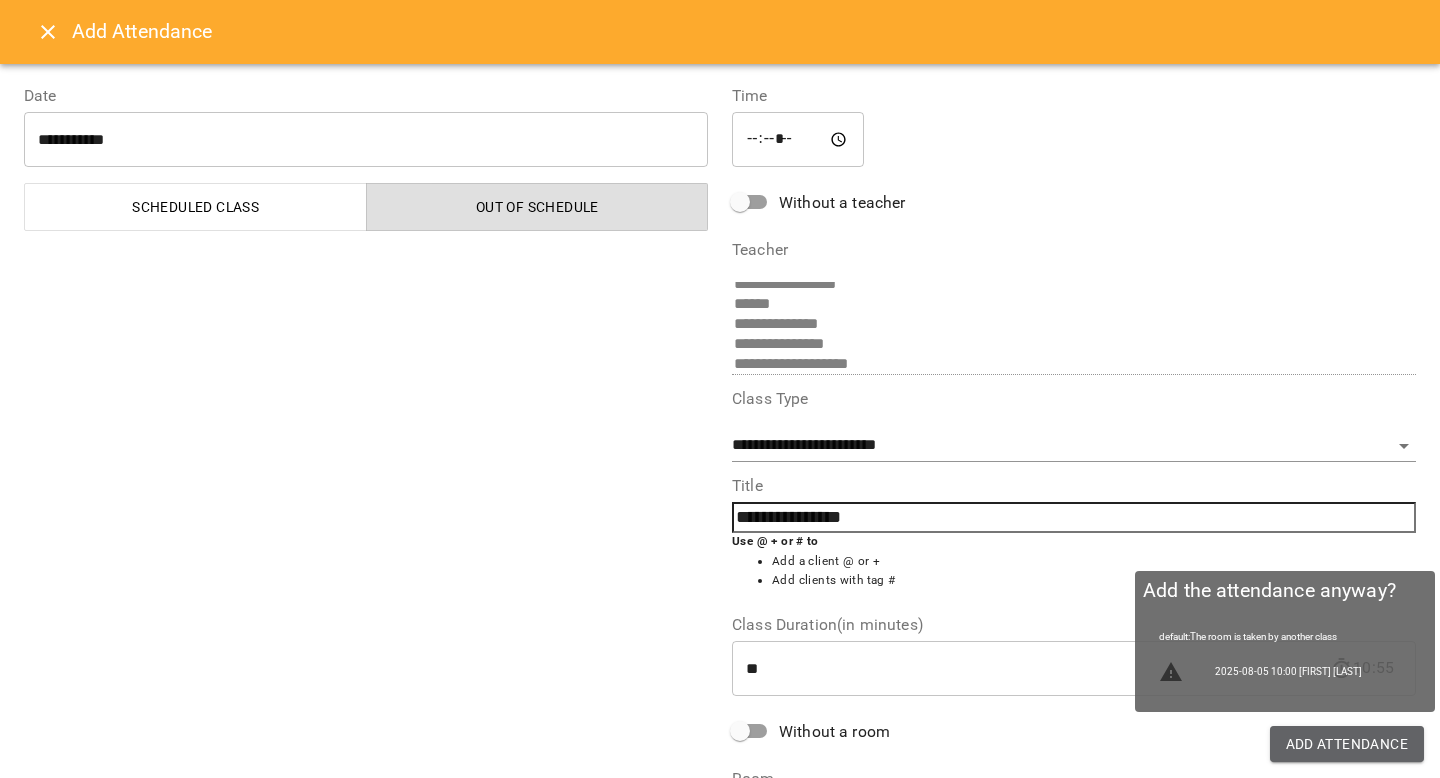 click on "Add Attendance" at bounding box center (1347, 744) 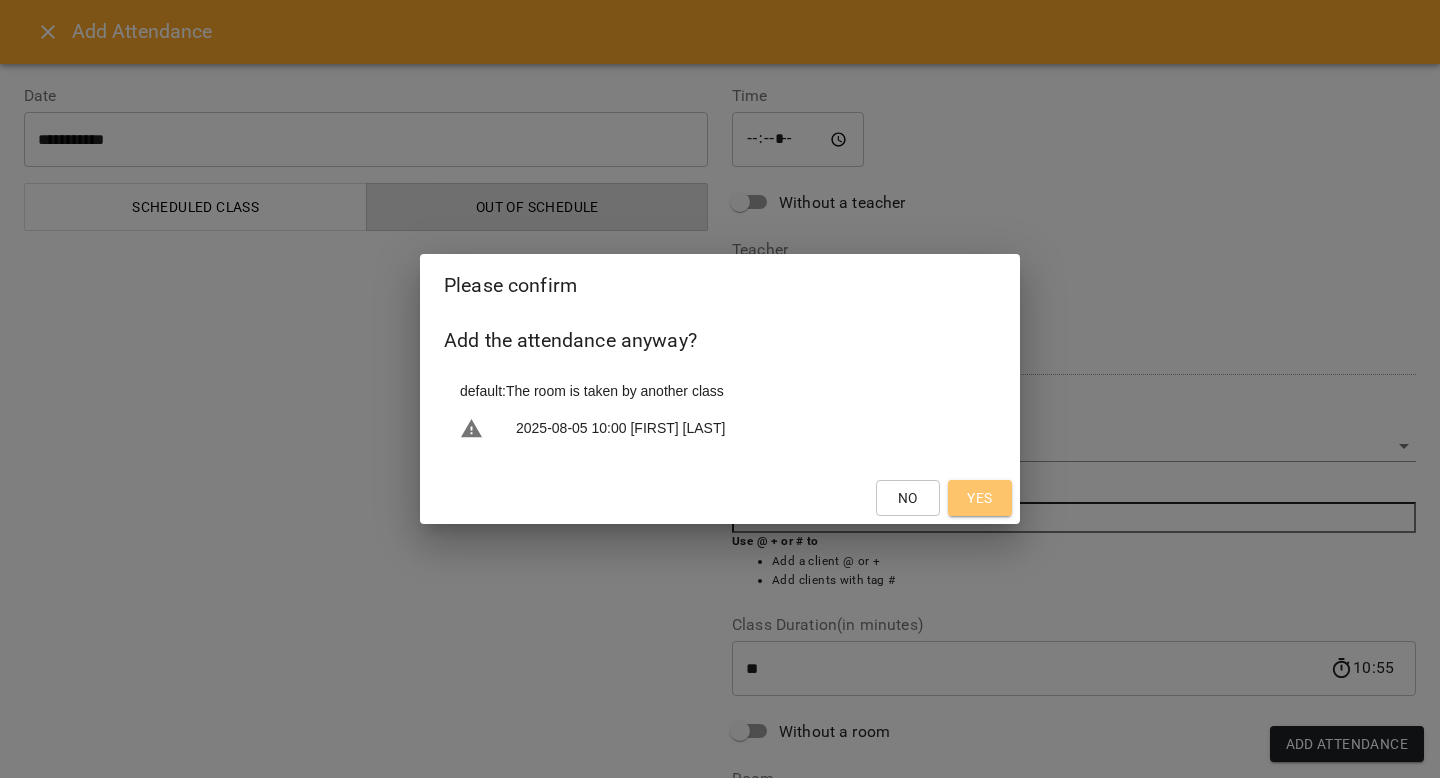 click on "Yes" at bounding box center (980, 498) 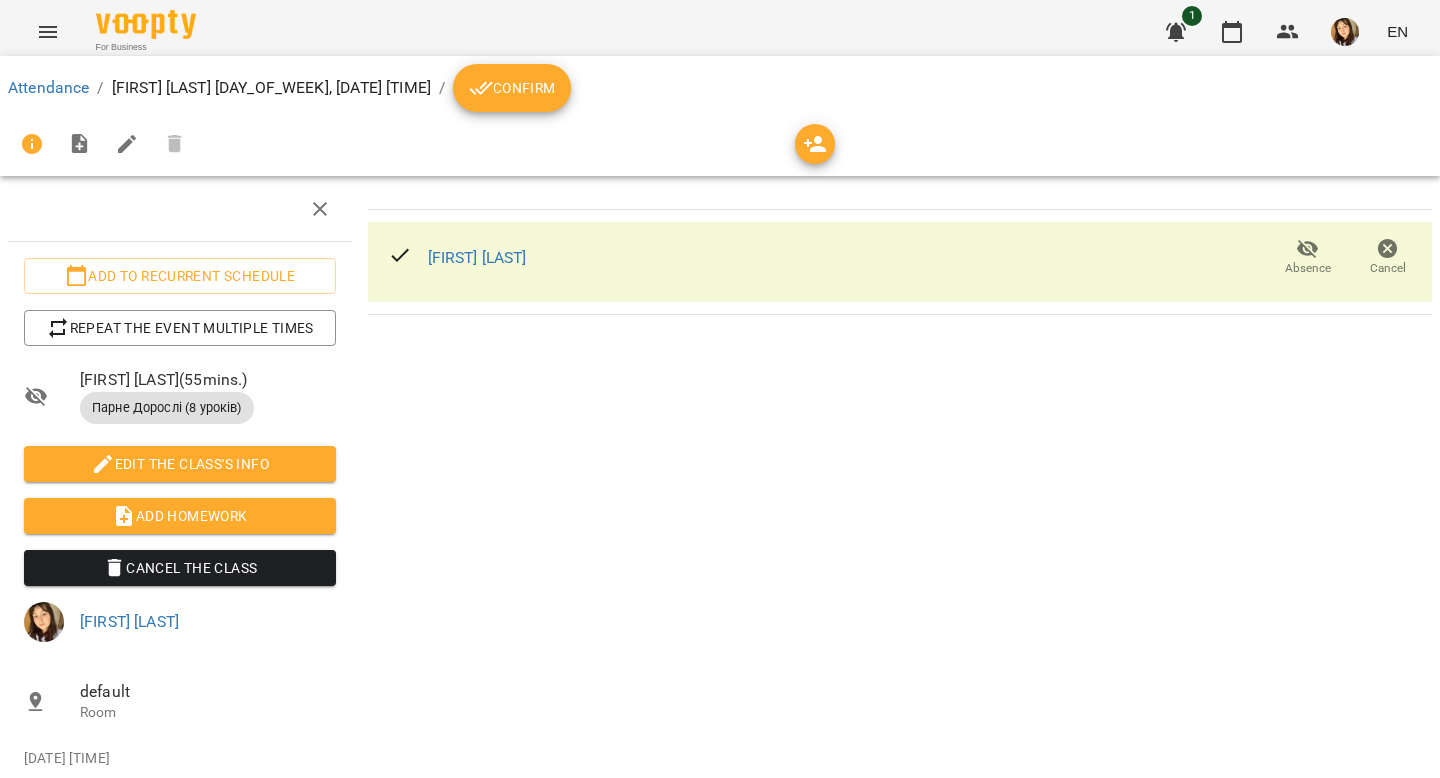 click on "Confirm" at bounding box center [512, 88] 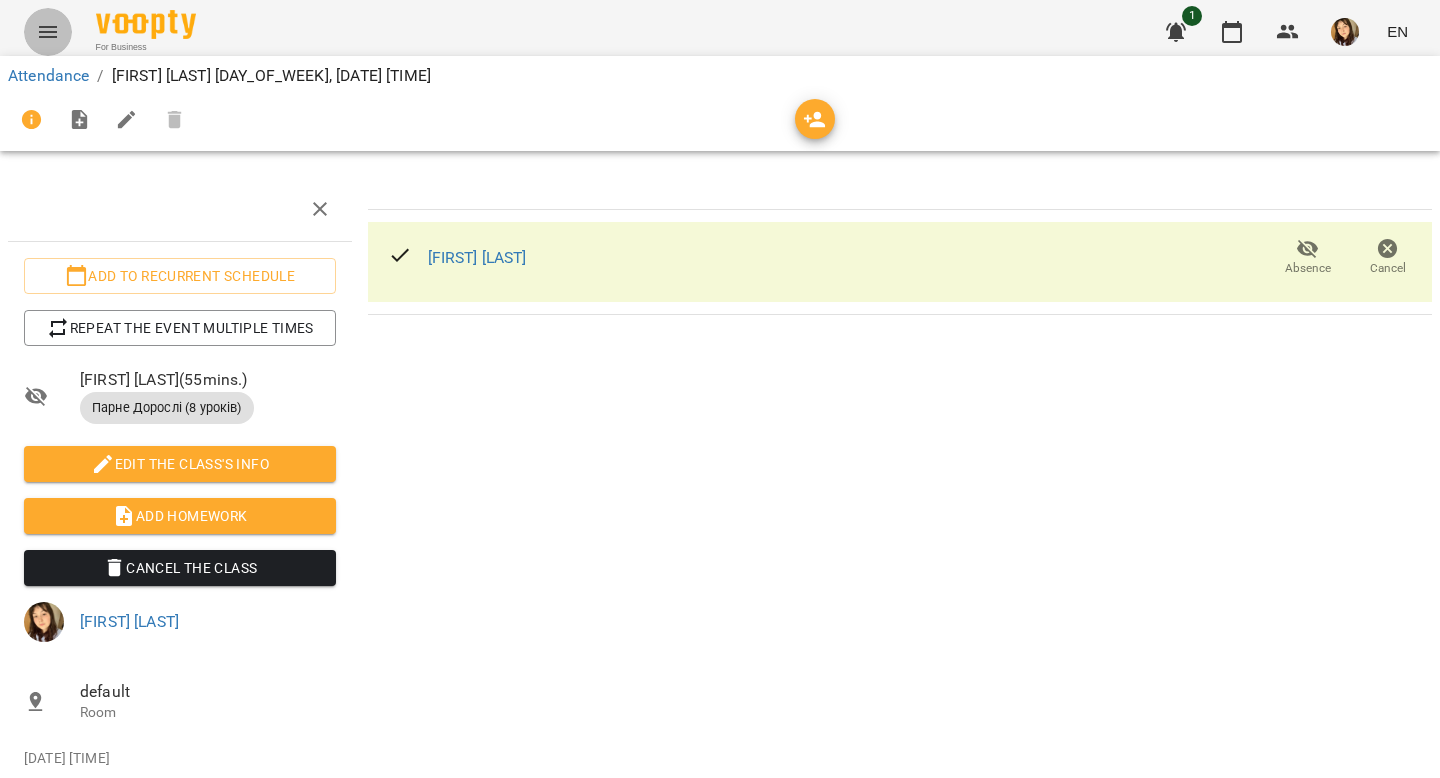 click 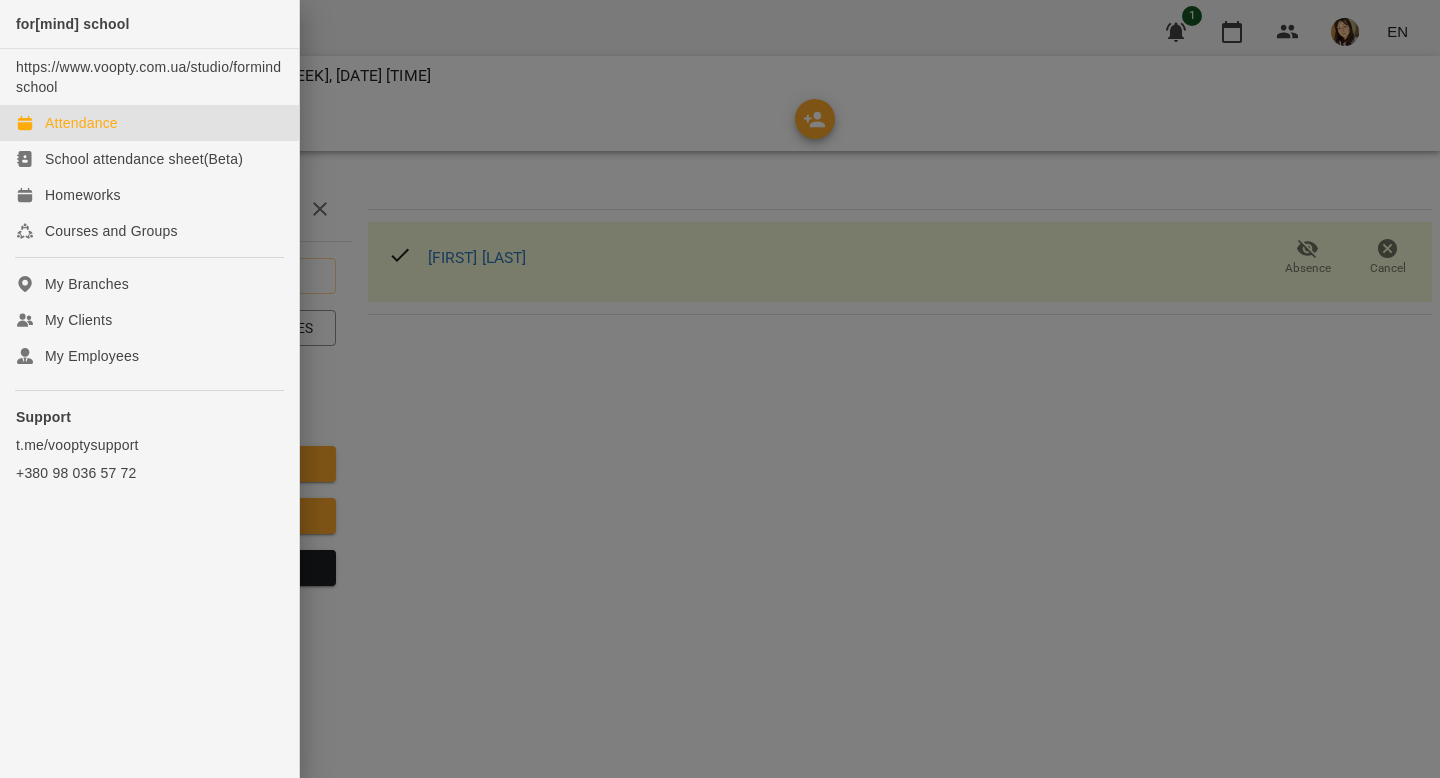 click on "Attendance" at bounding box center (149, 123) 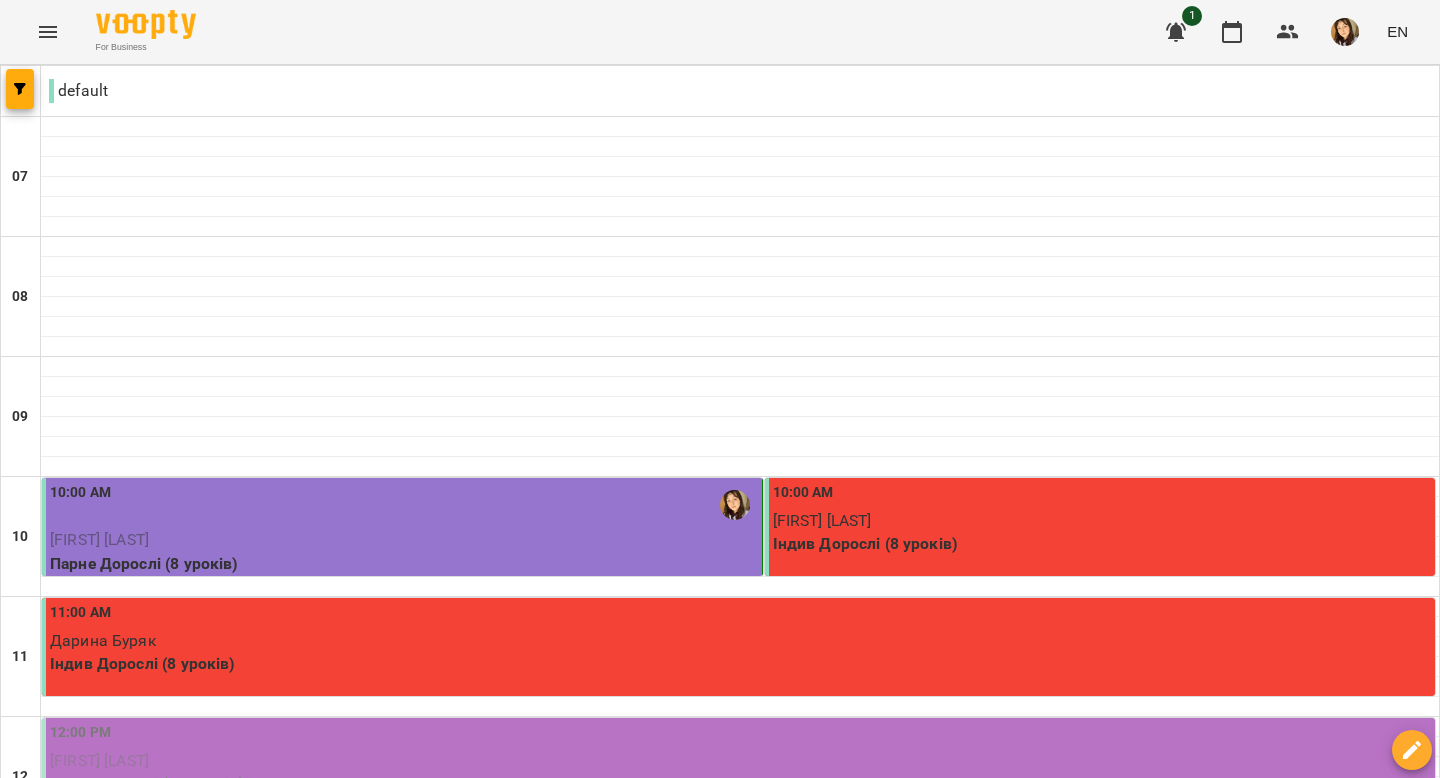 scroll, scrollTop: 399, scrollLeft: 0, axis: vertical 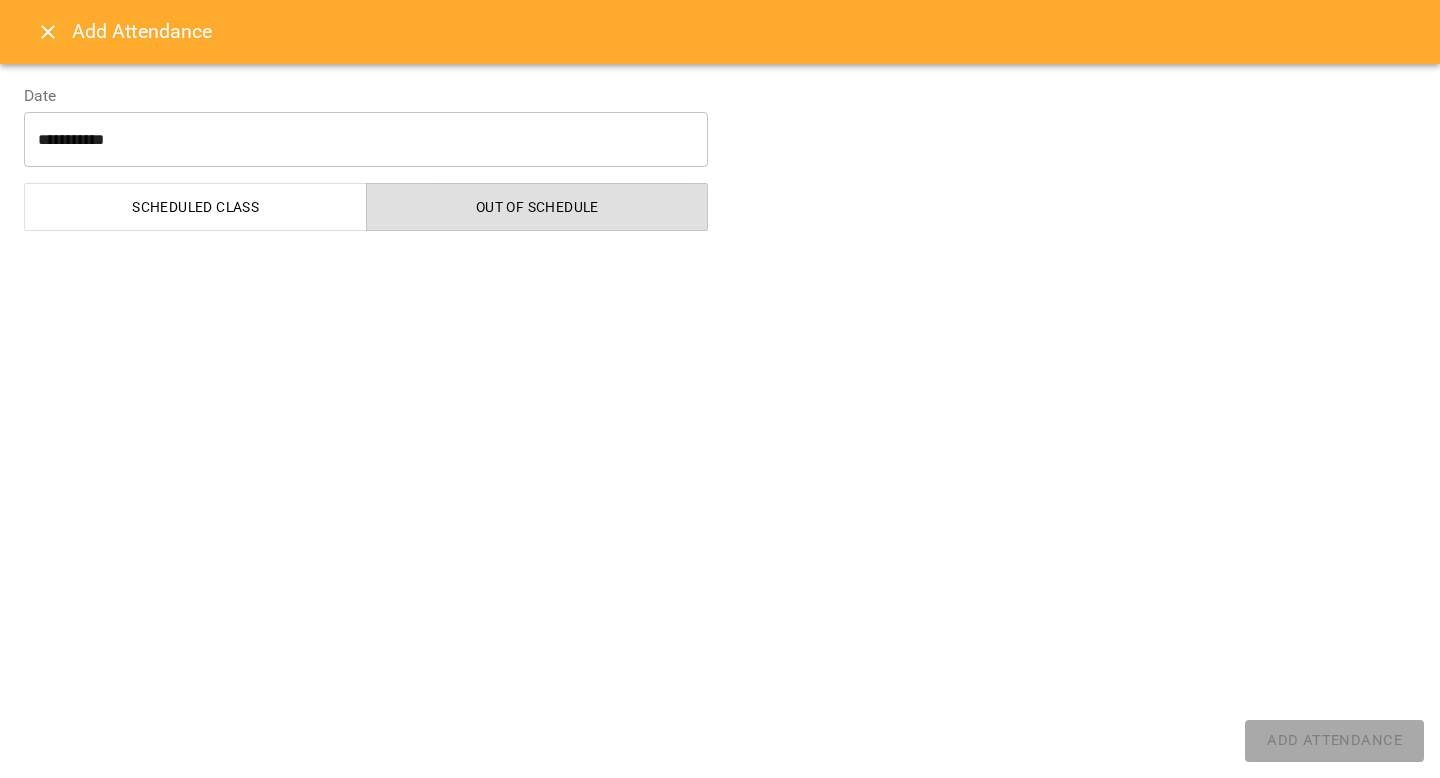 select on "**********" 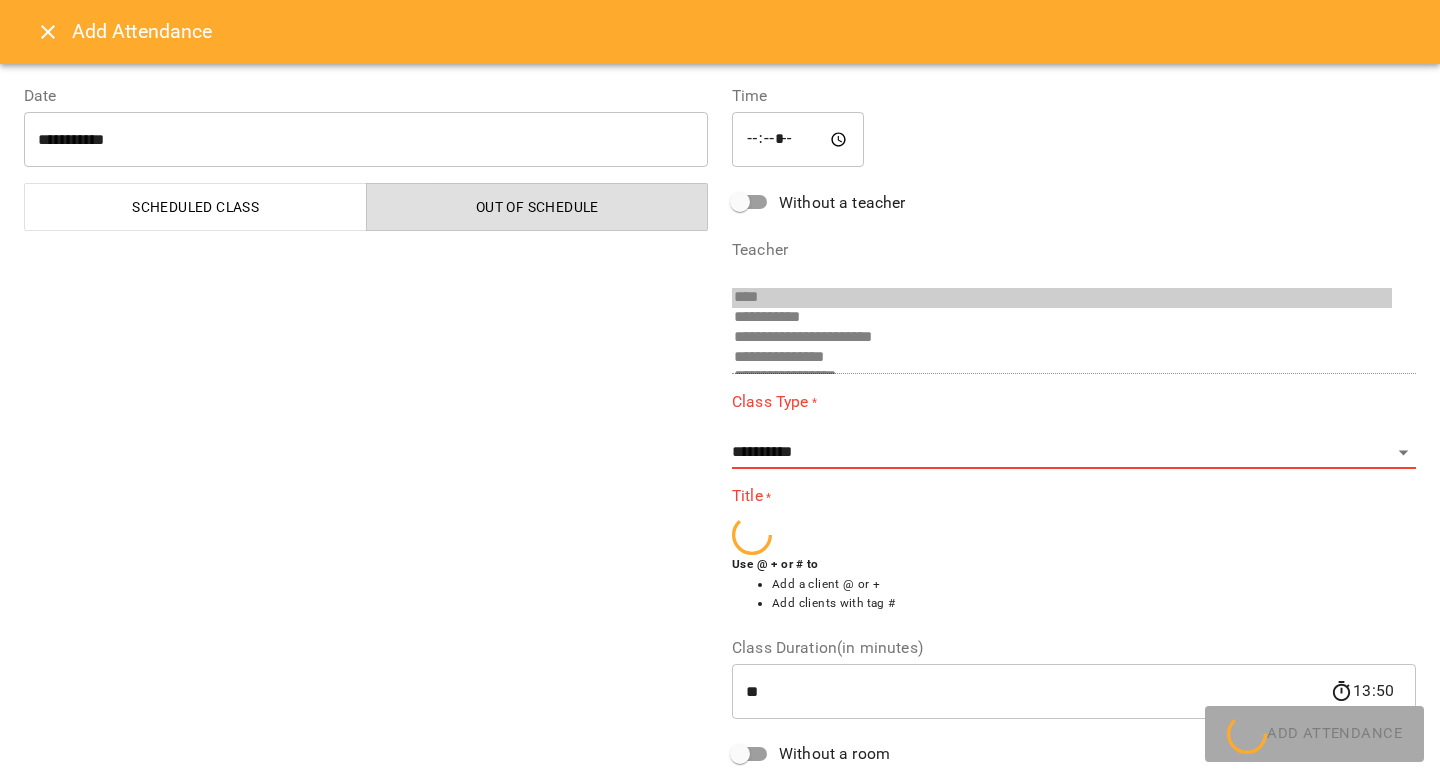 scroll, scrollTop: 92, scrollLeft: 0, axis: vertical 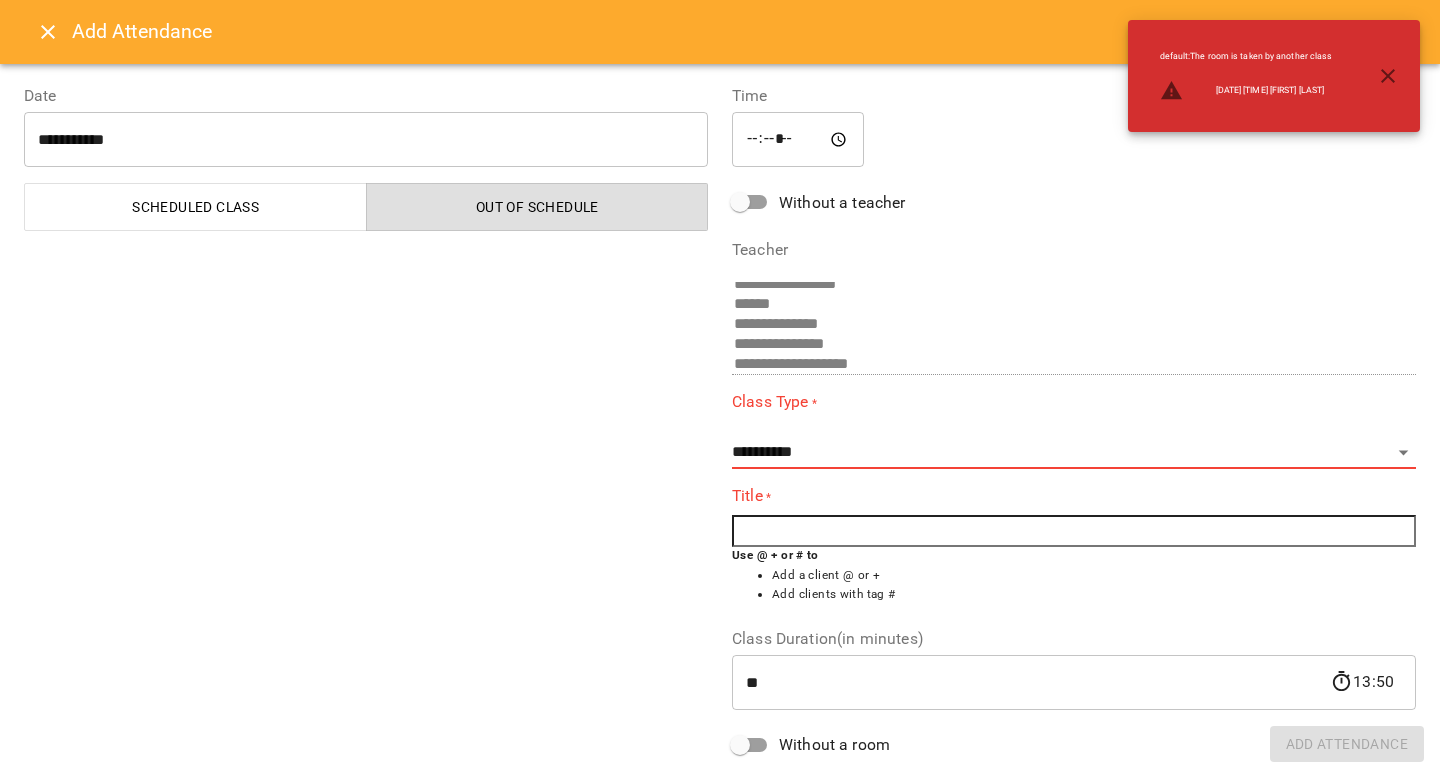 click on "*****" at bounding box center [798, 140] 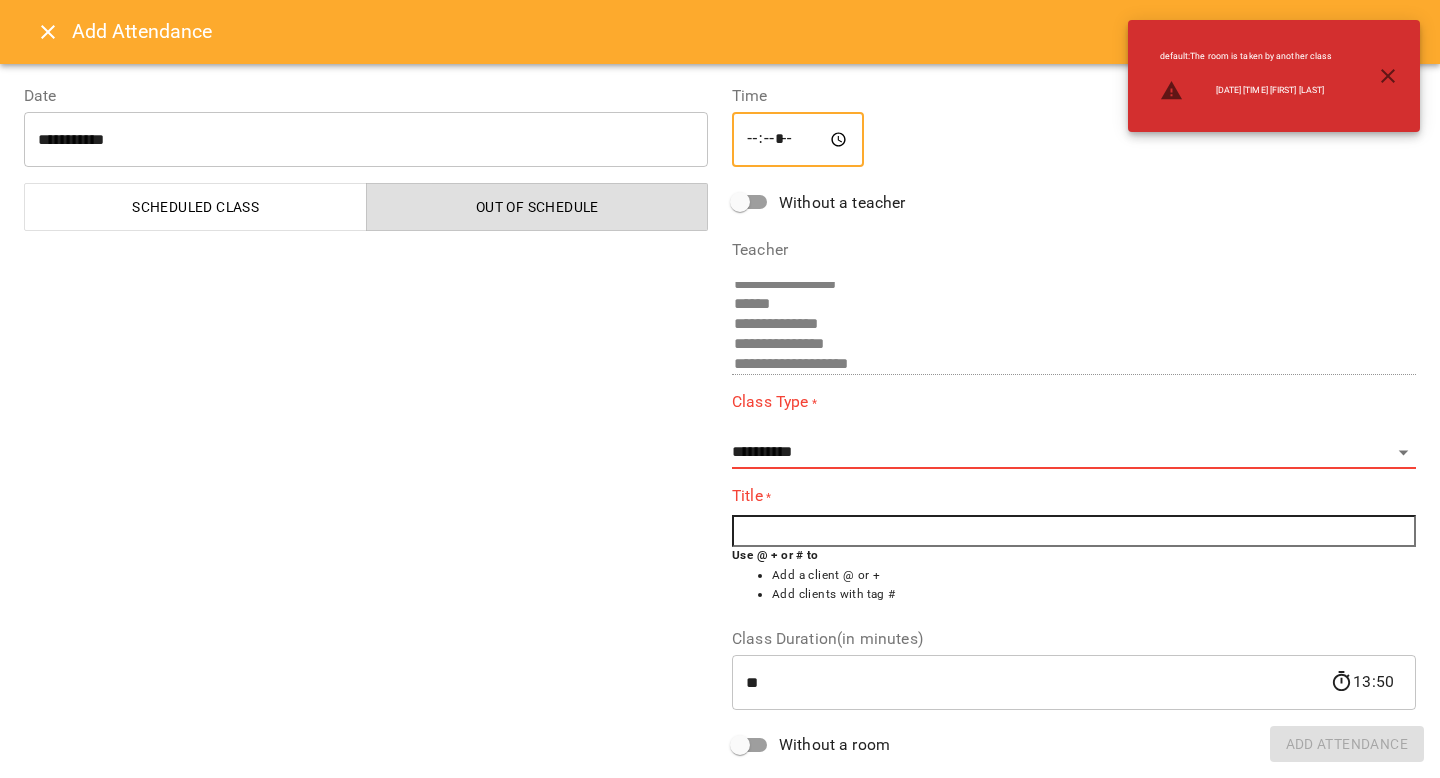click on "*****" at bounding box center [798, 140] 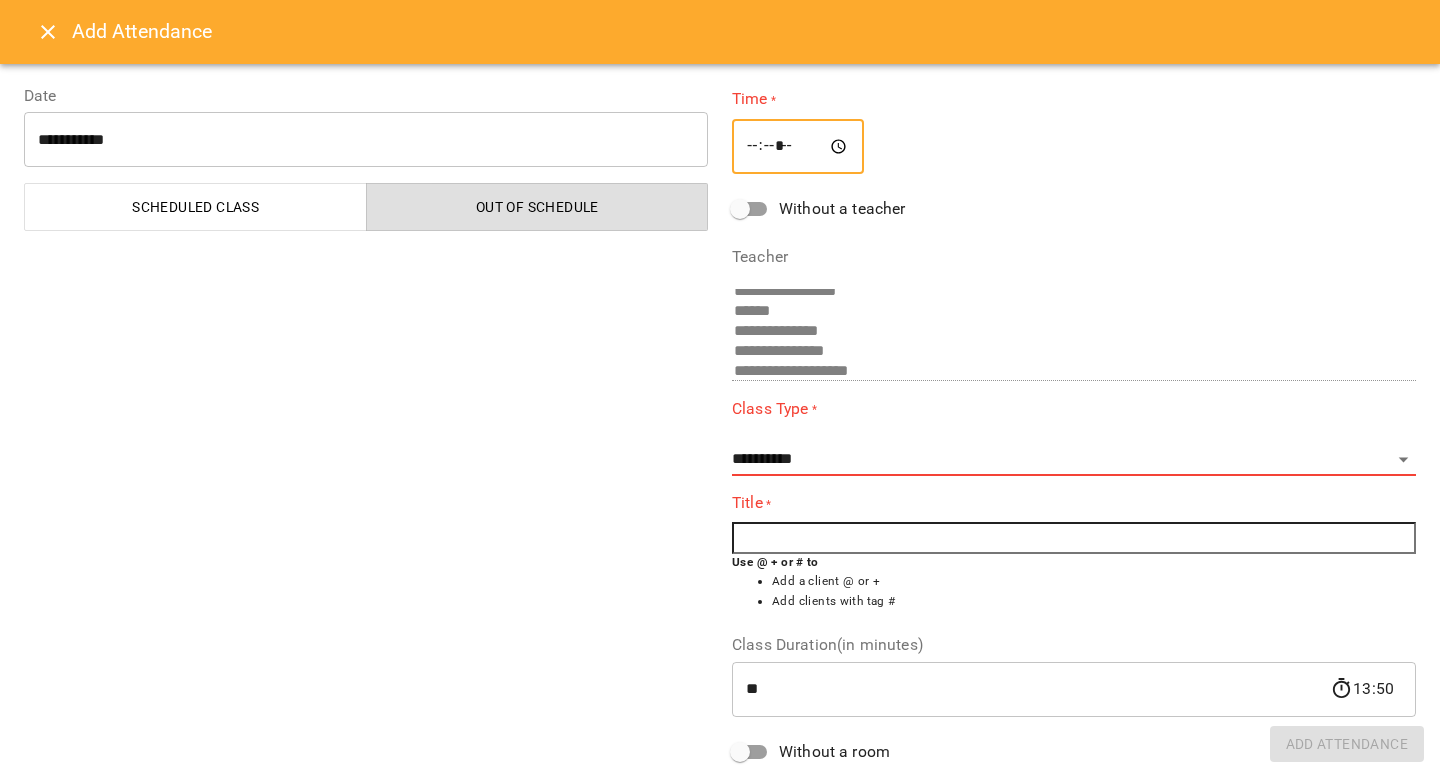 type on "*****" 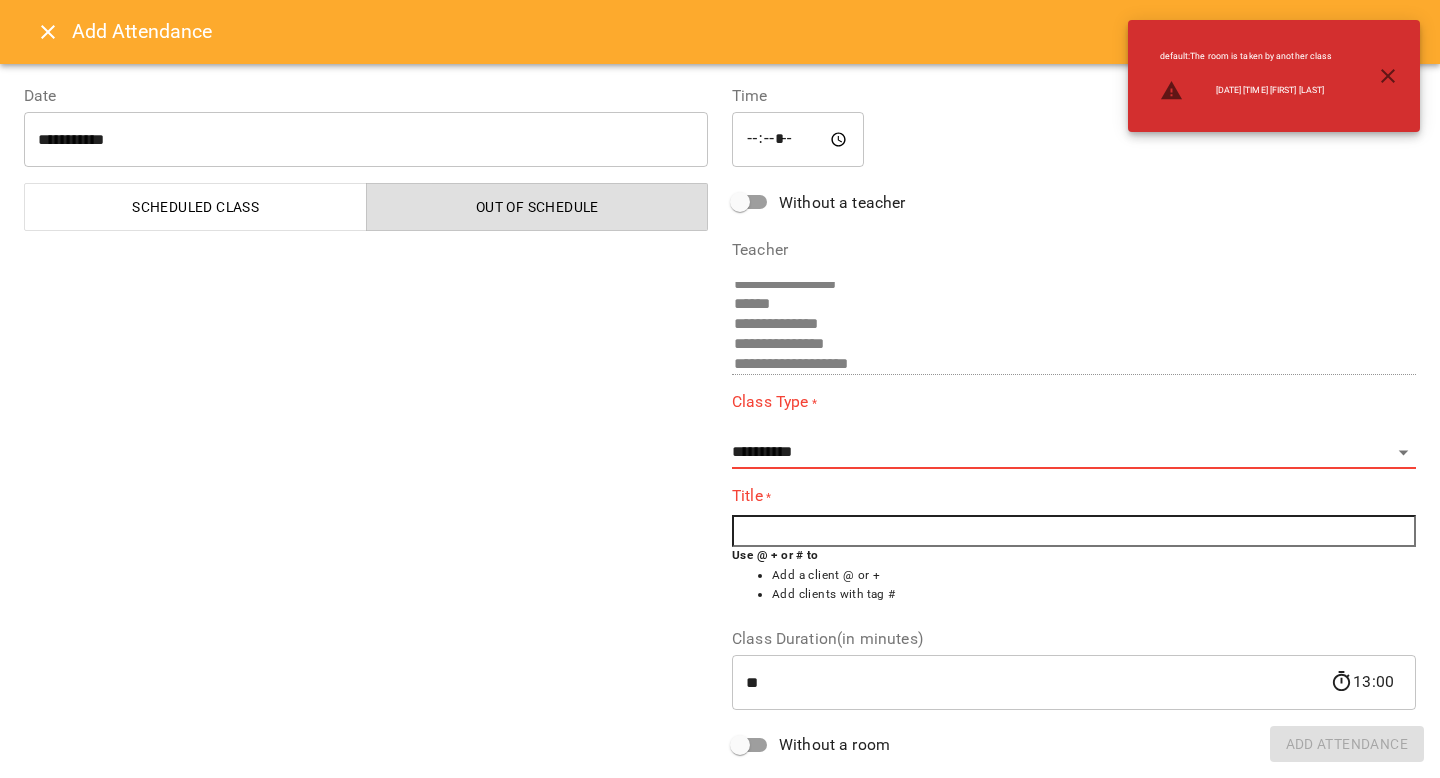 click at bounding box center (1074, 531) 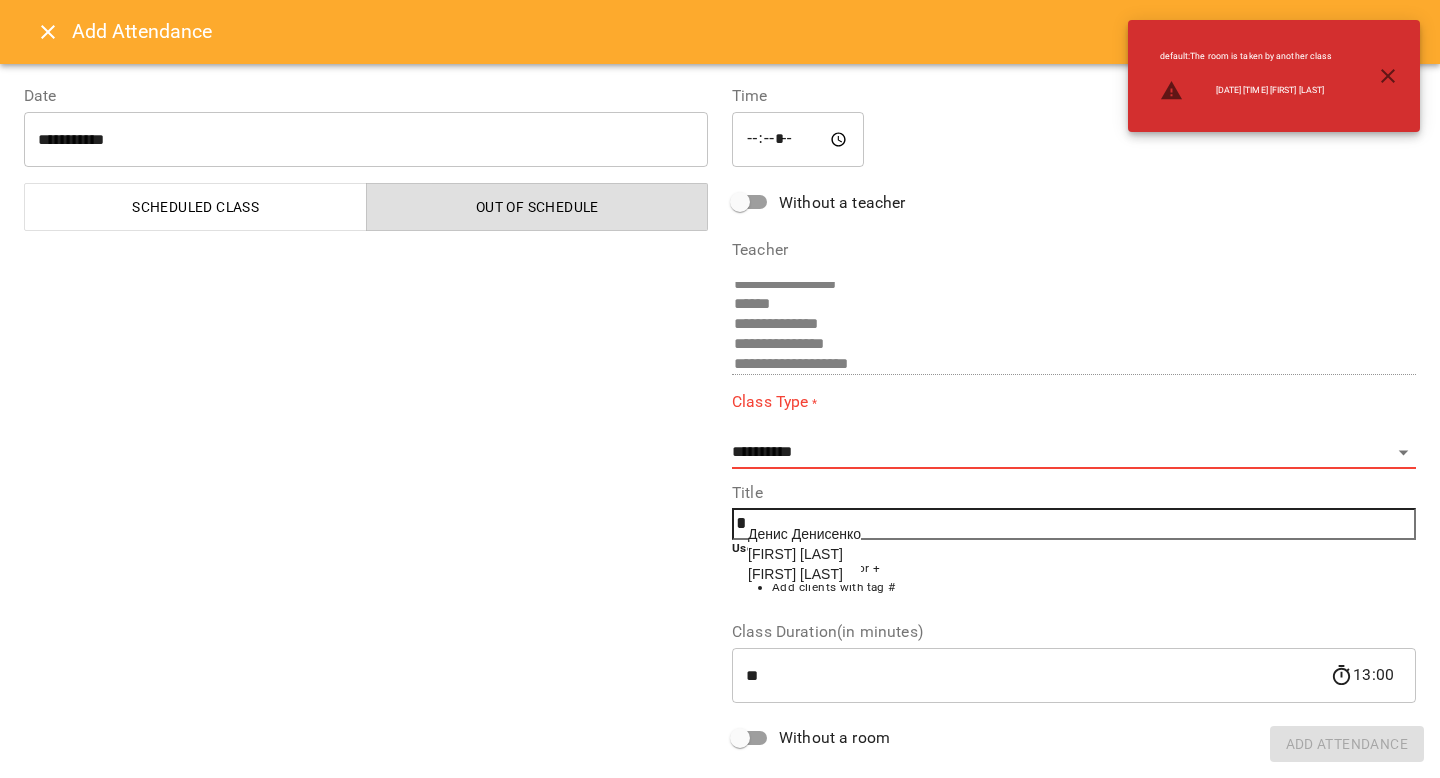 click on "Денис Денисенко" at bounding box center [804, 534] 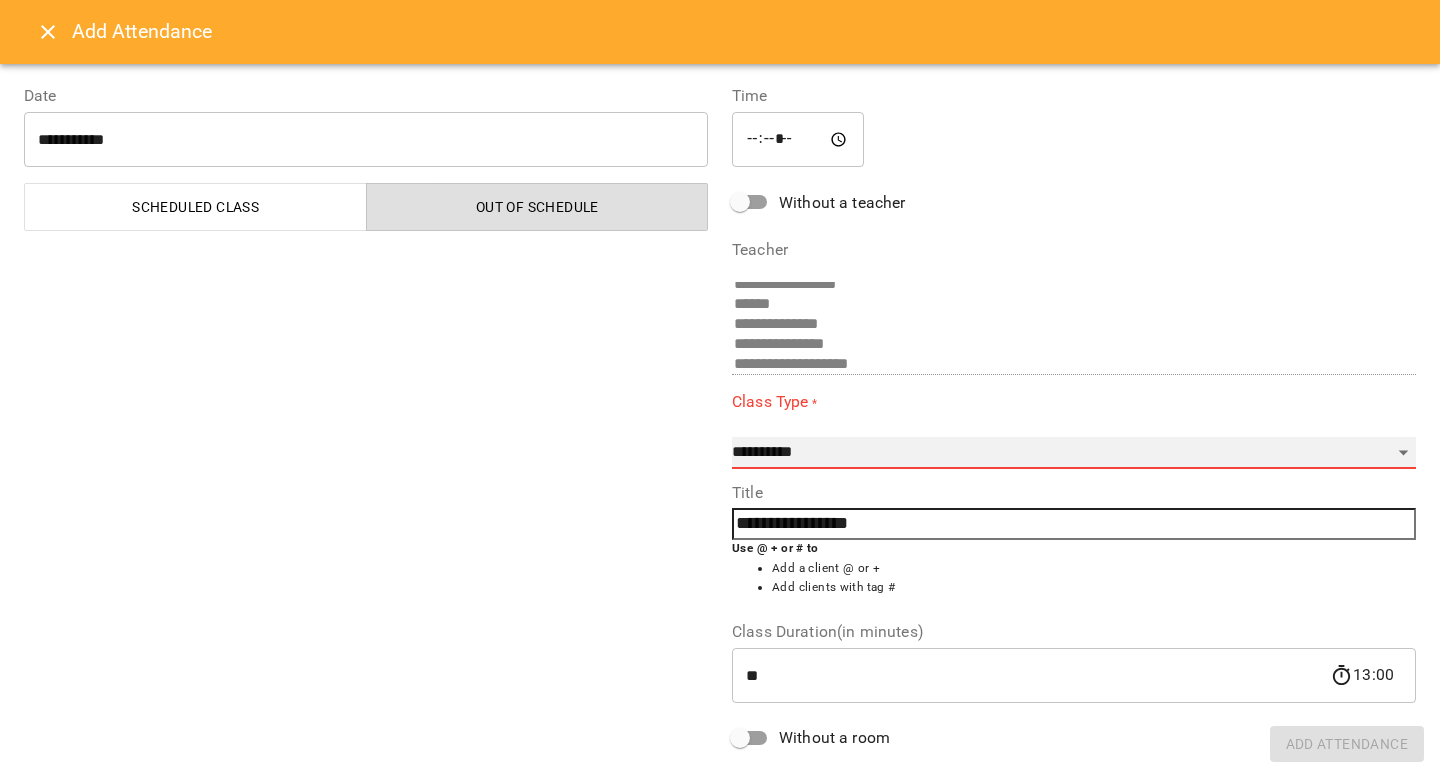 click on "**********" at bounding box center (1074, 453) 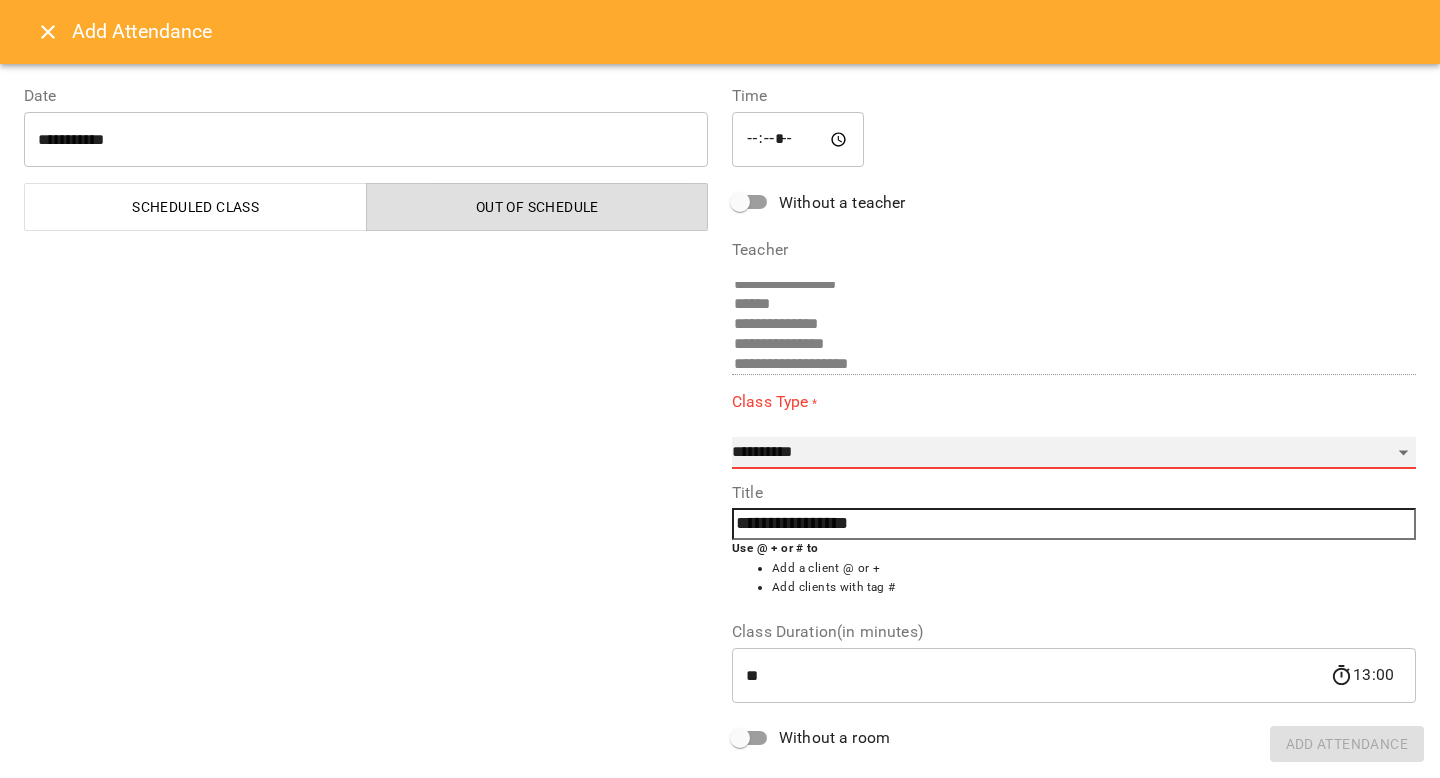 select on "**********" 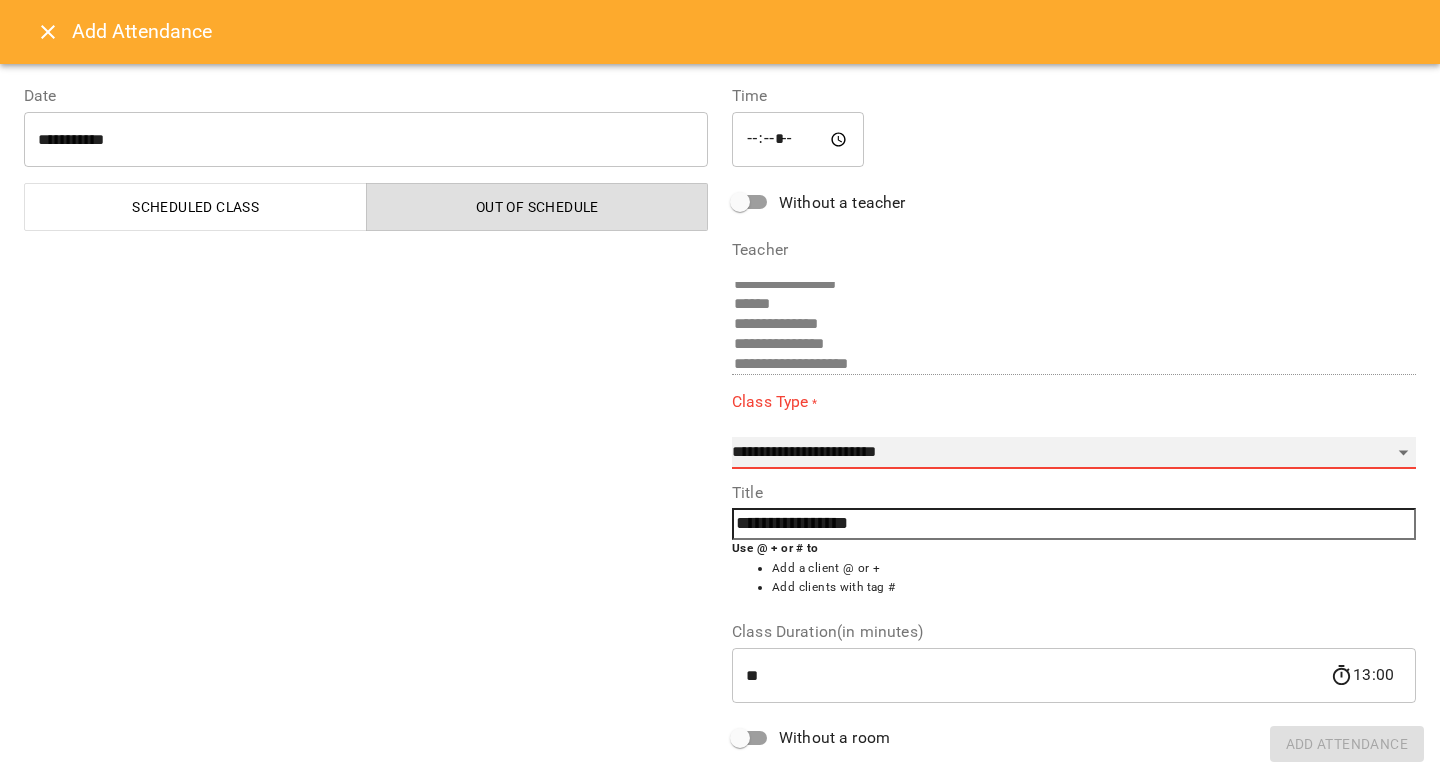 type on "**" 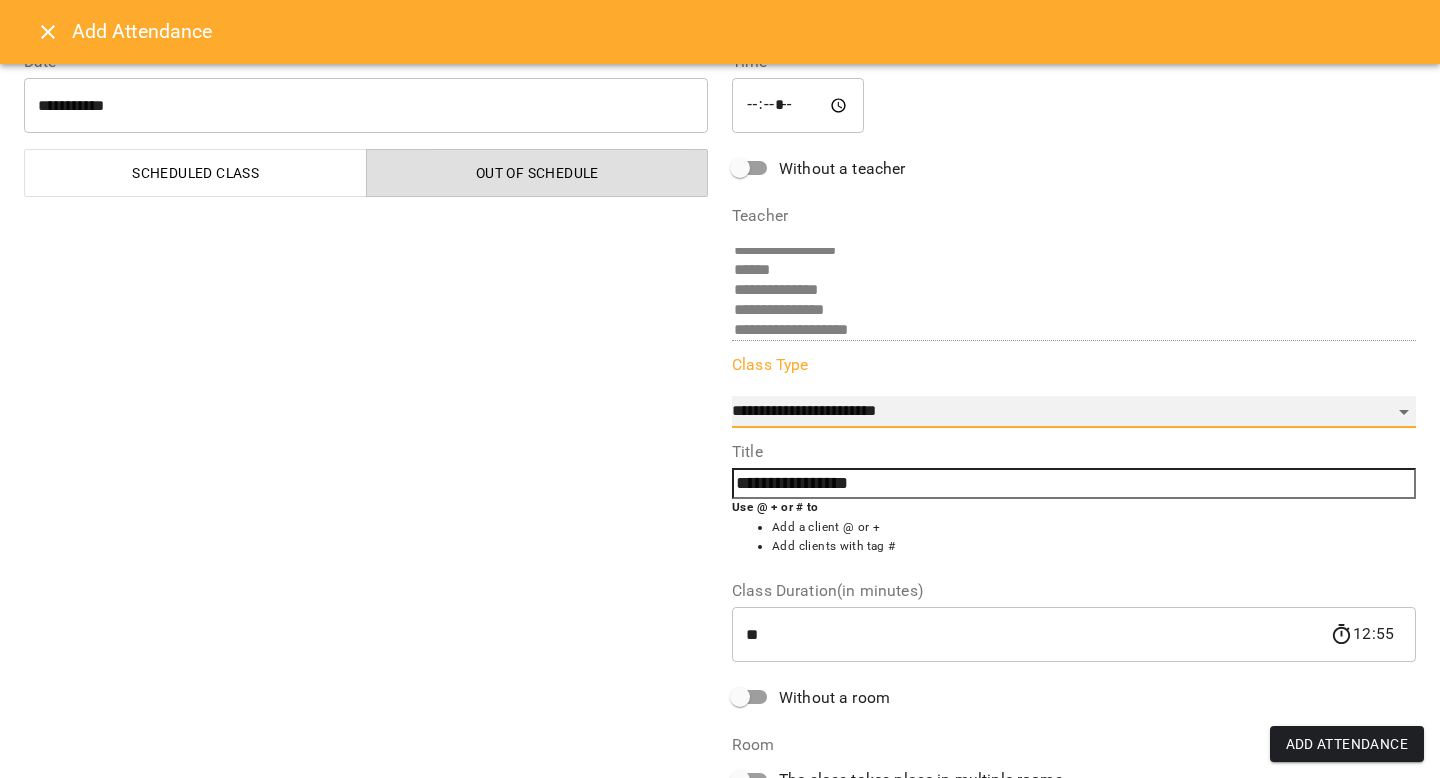 scroll, scrollTop: 0, scrollLeft: 0, axis: both 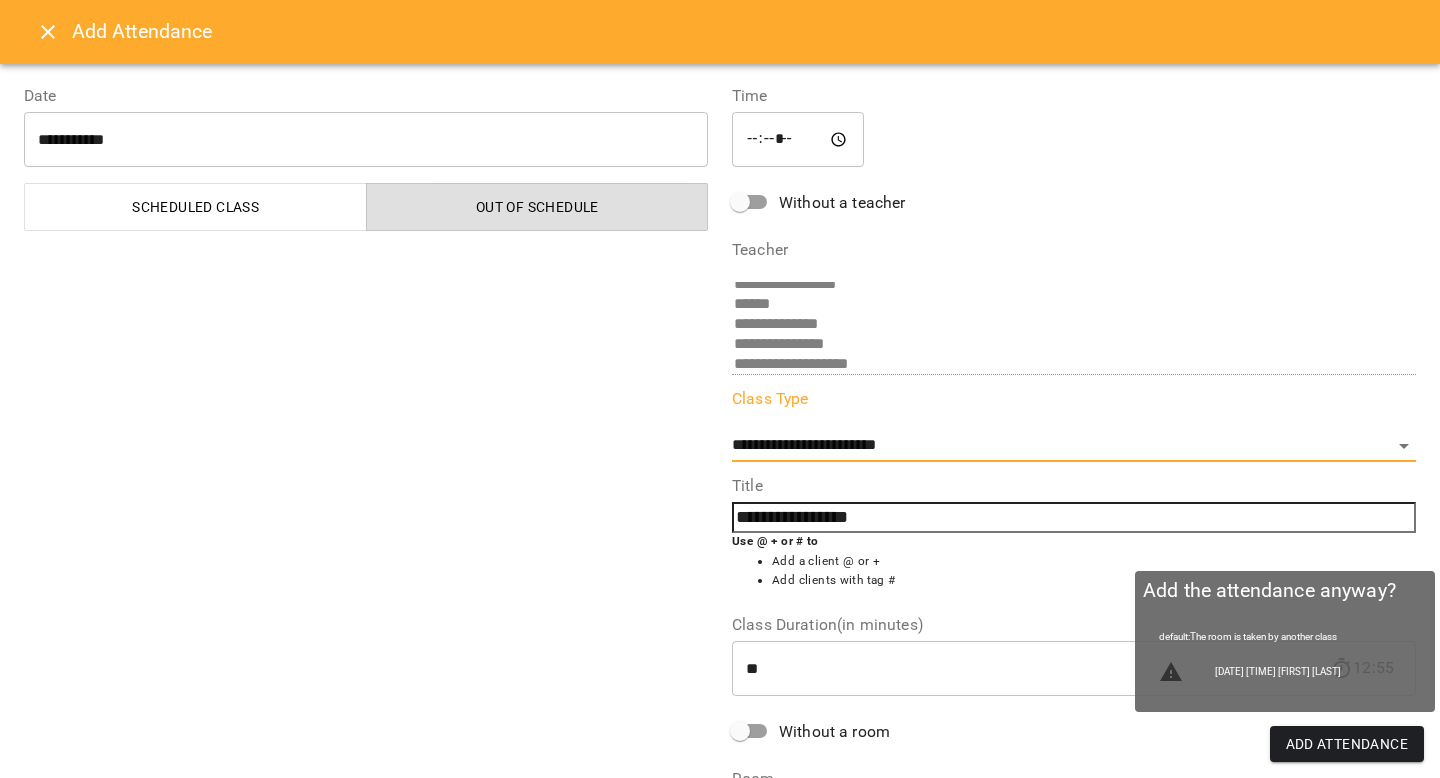 click on "Add Attendance" at bounding box center [1347, 744] 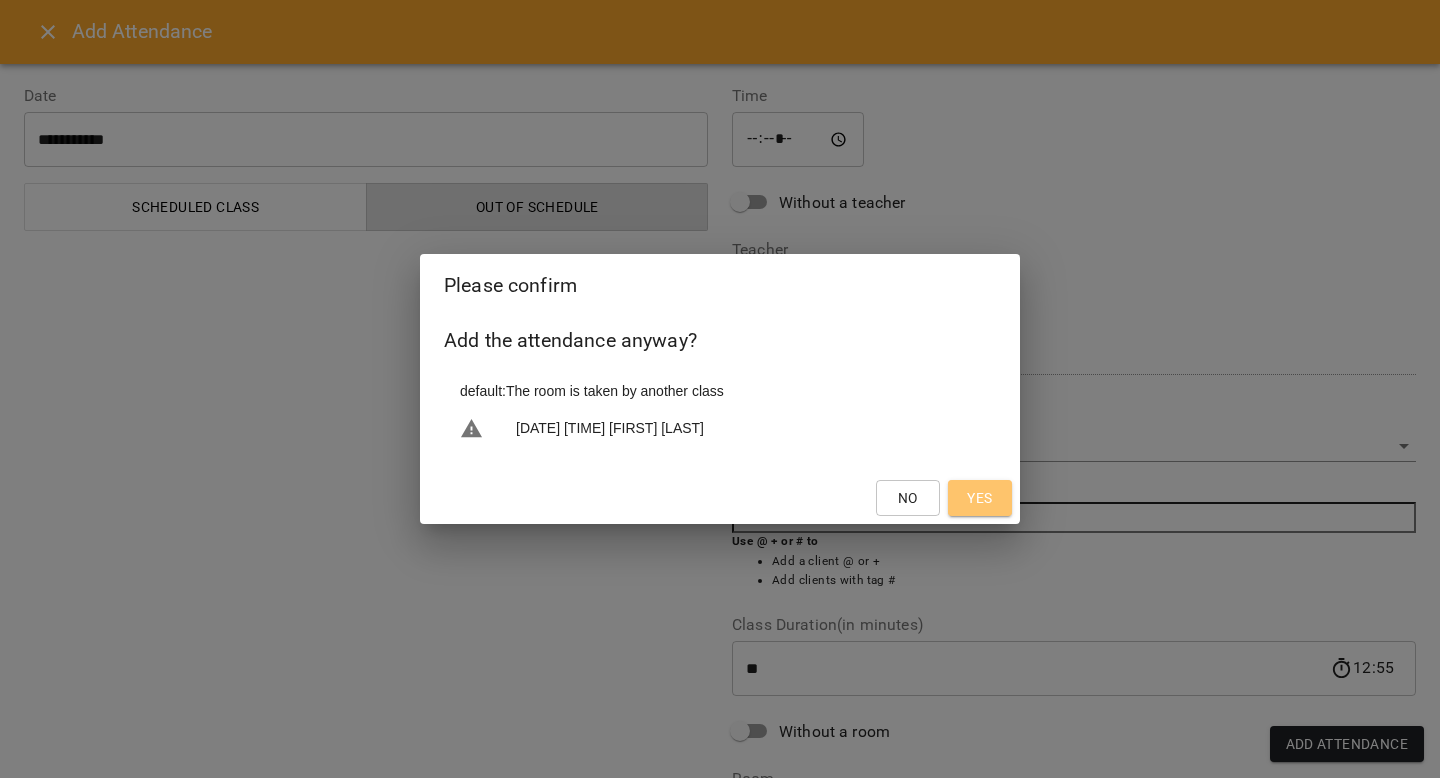 click on "Yes" at bounding box center [979, 498] 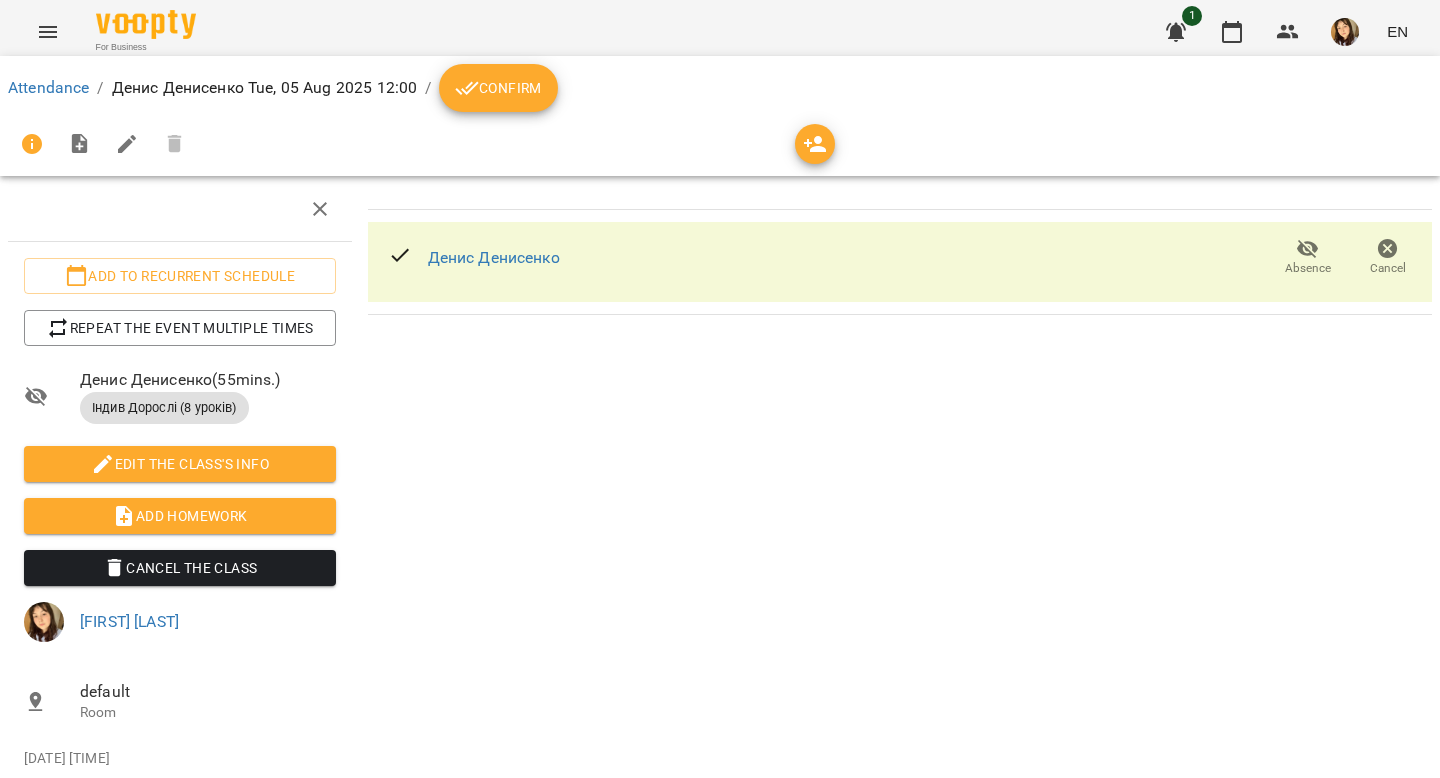 click on "Confirm" at bounding box center [498, 88] 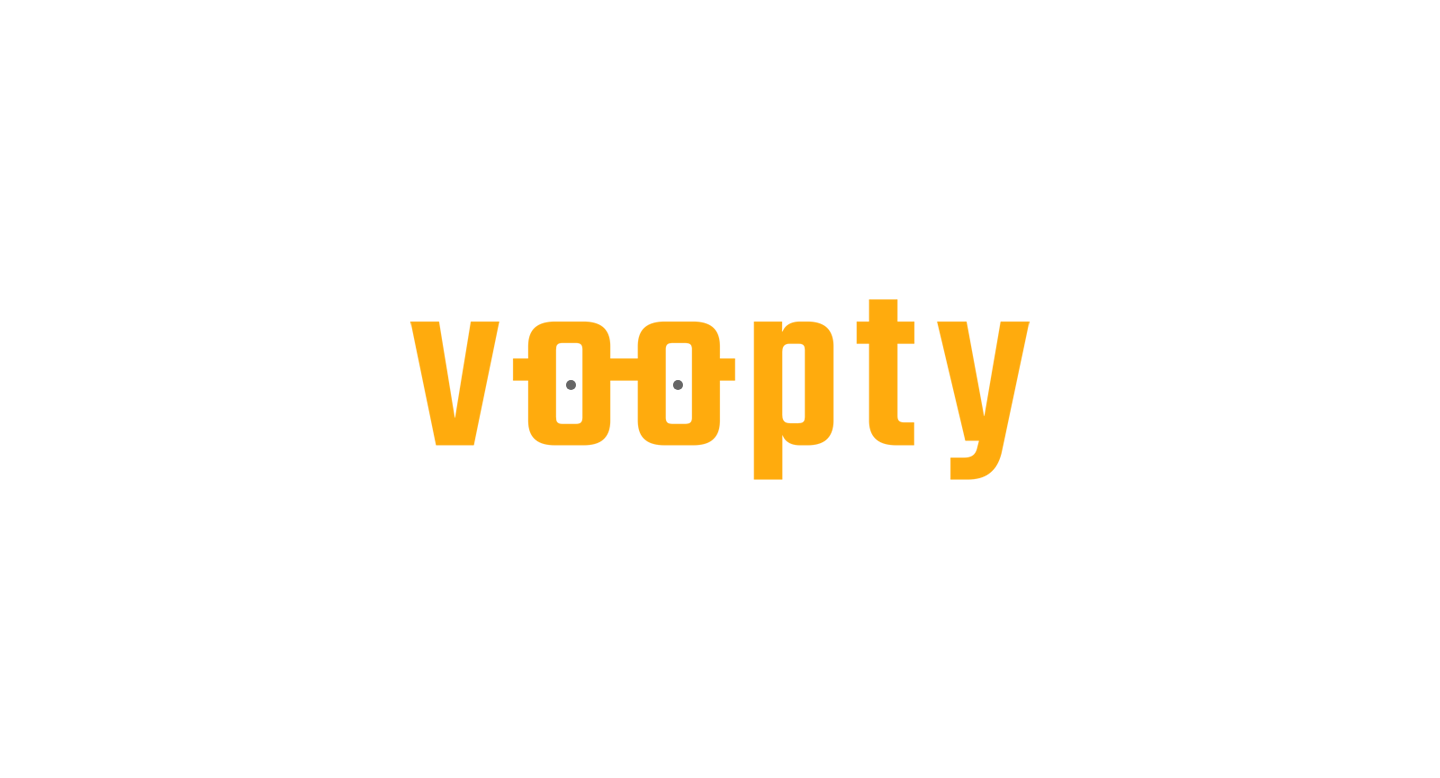 scroll, scrollTop: 0, scrollLeft: 0, axis: both 